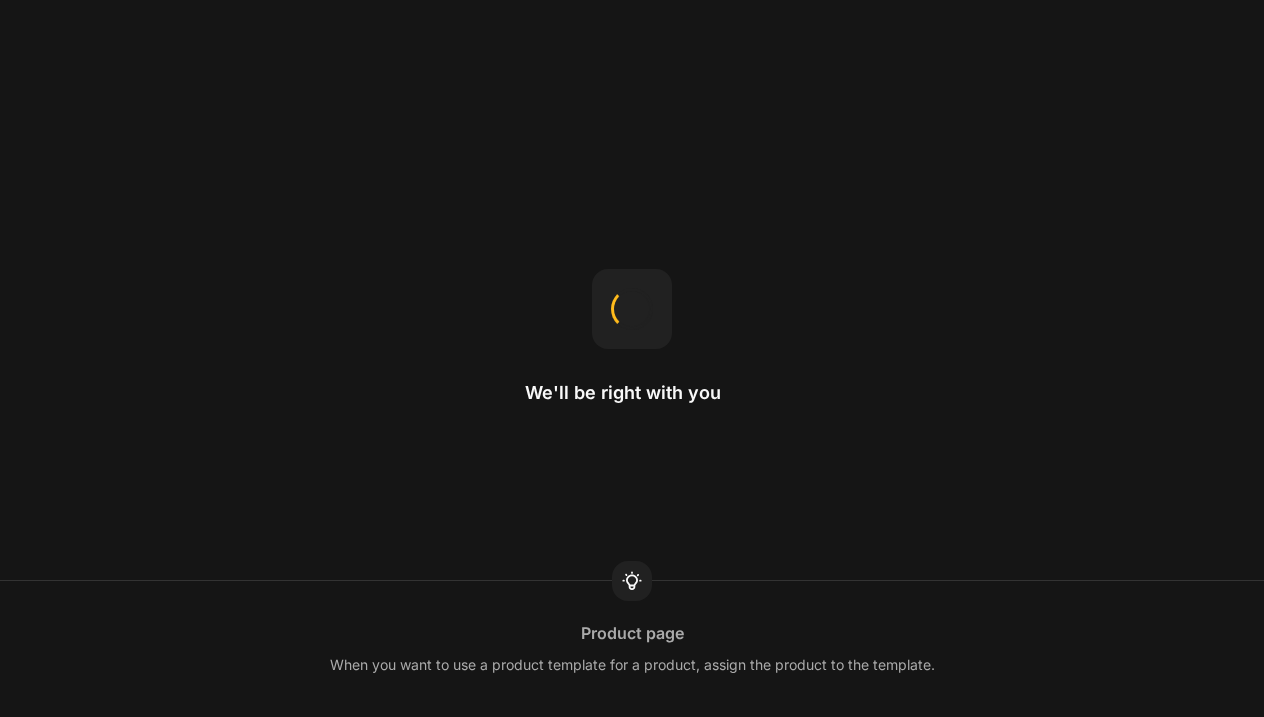scroll, scrollTop: 0, scrollLeft: 0, axis: both 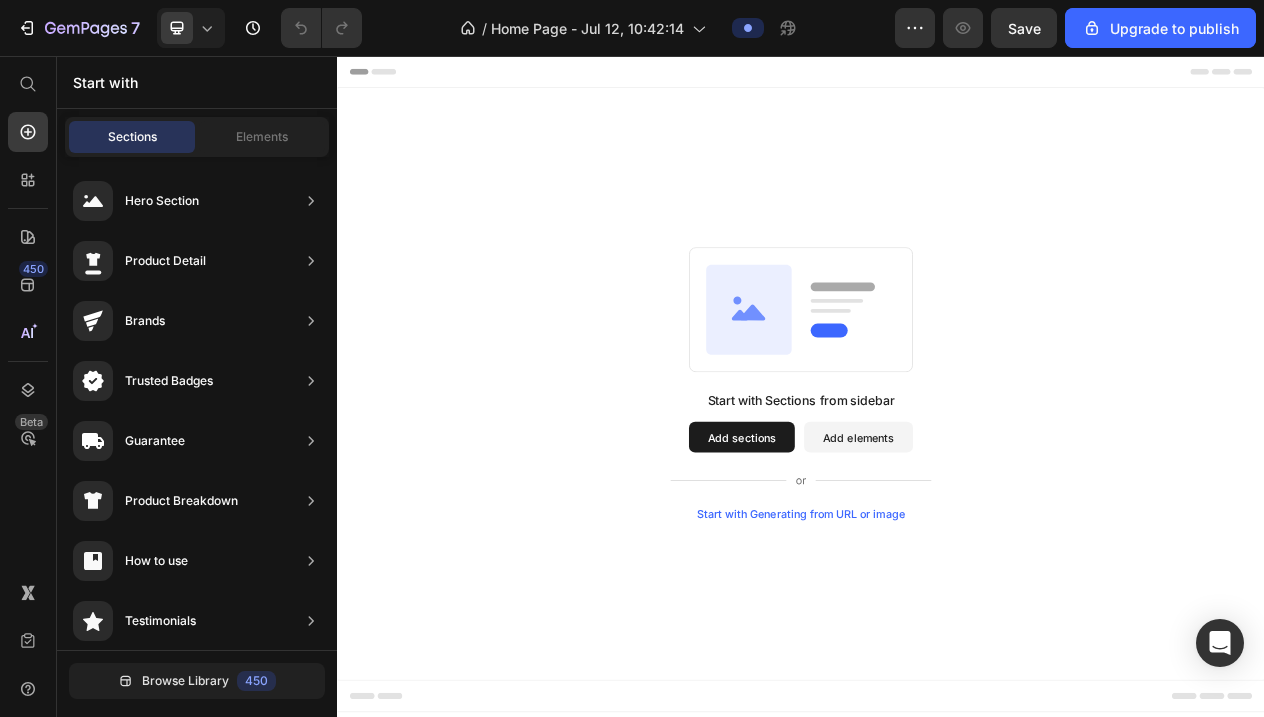 click on "Add sections" at bounding box center (860, 549) 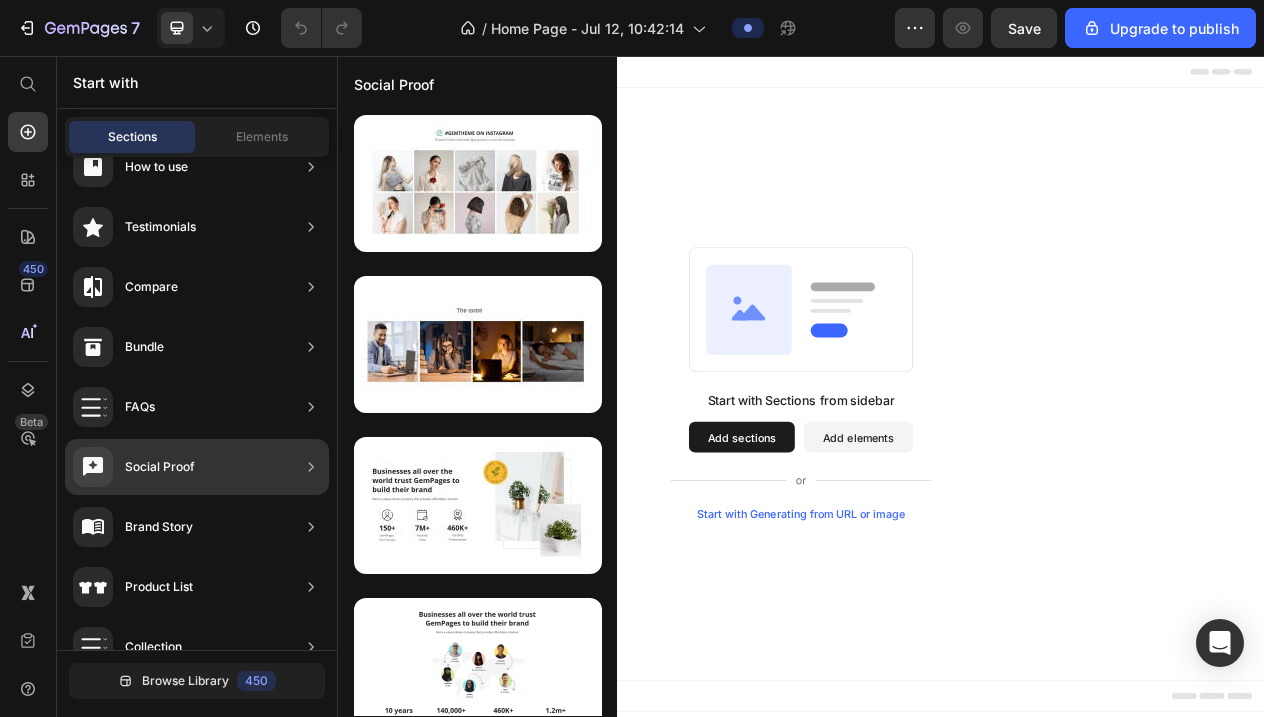 scroll, scrollTop: 0, scrollLeft: 0, axis: both 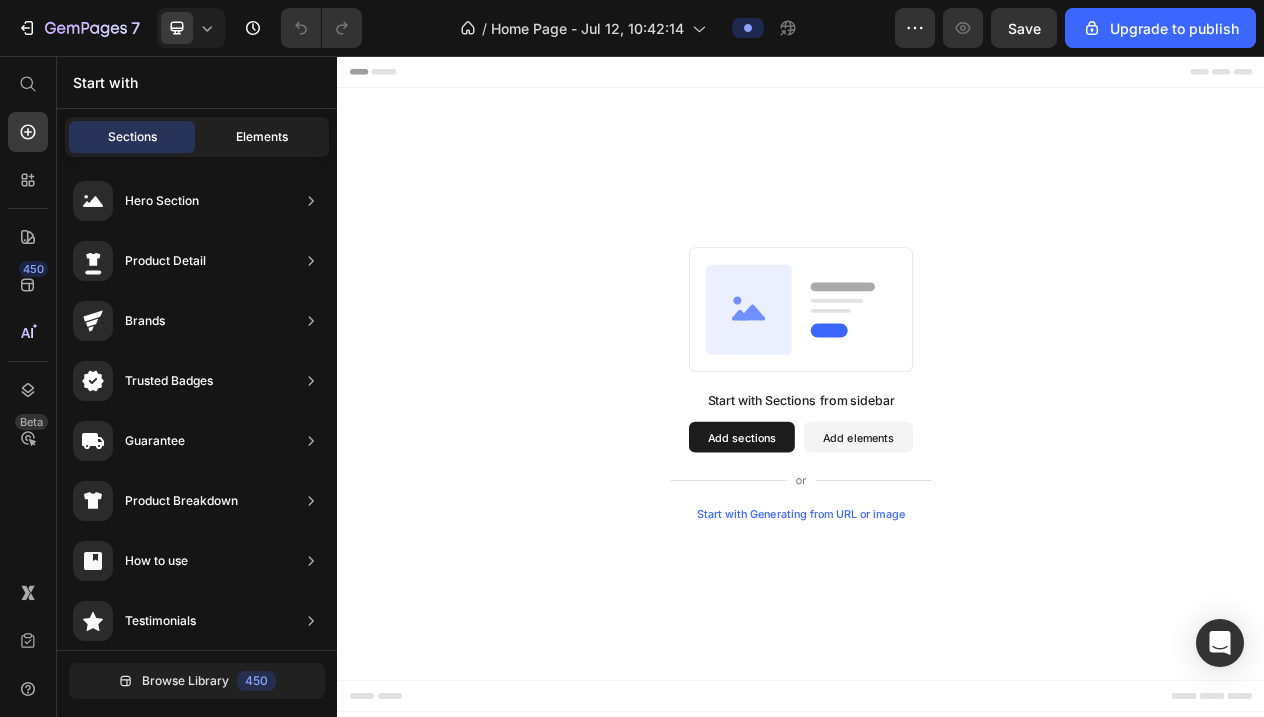 click on "Elements" at bounding box center (262, 137) 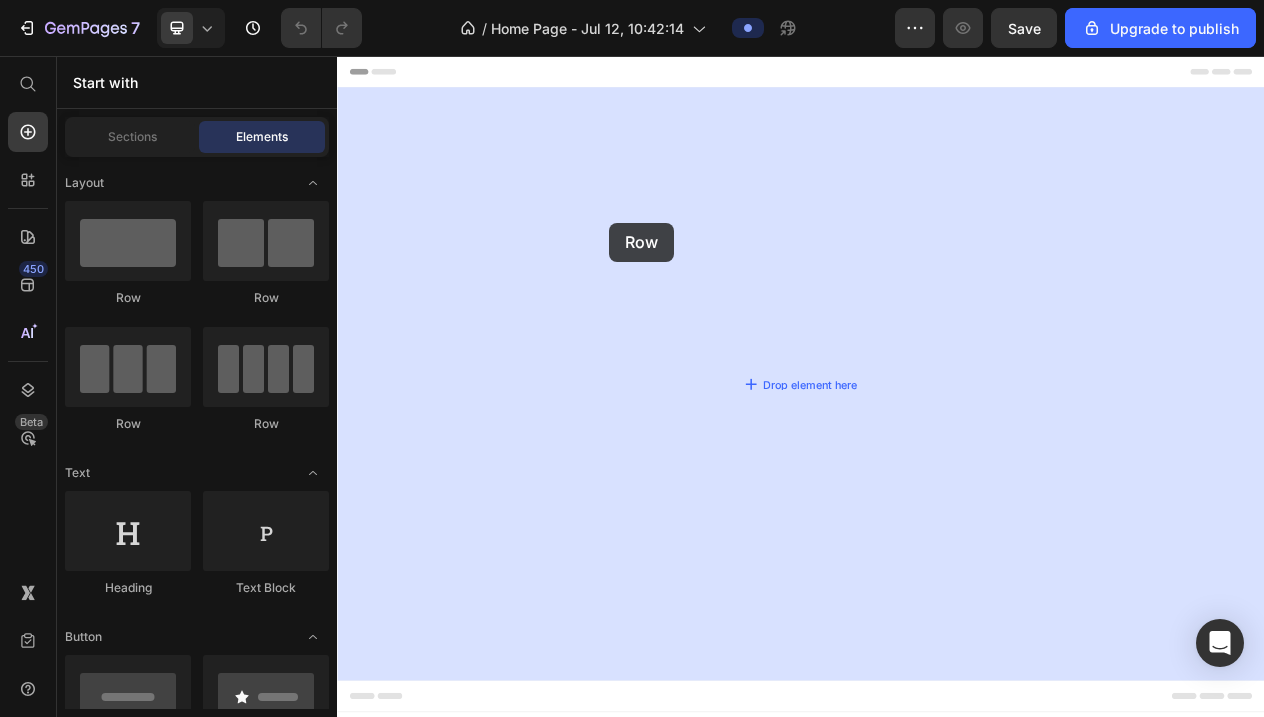 drag, startPoint x: 620, startPoint y: 423, endPoint x: 718, endPoint y: 255, distance: 194.49422 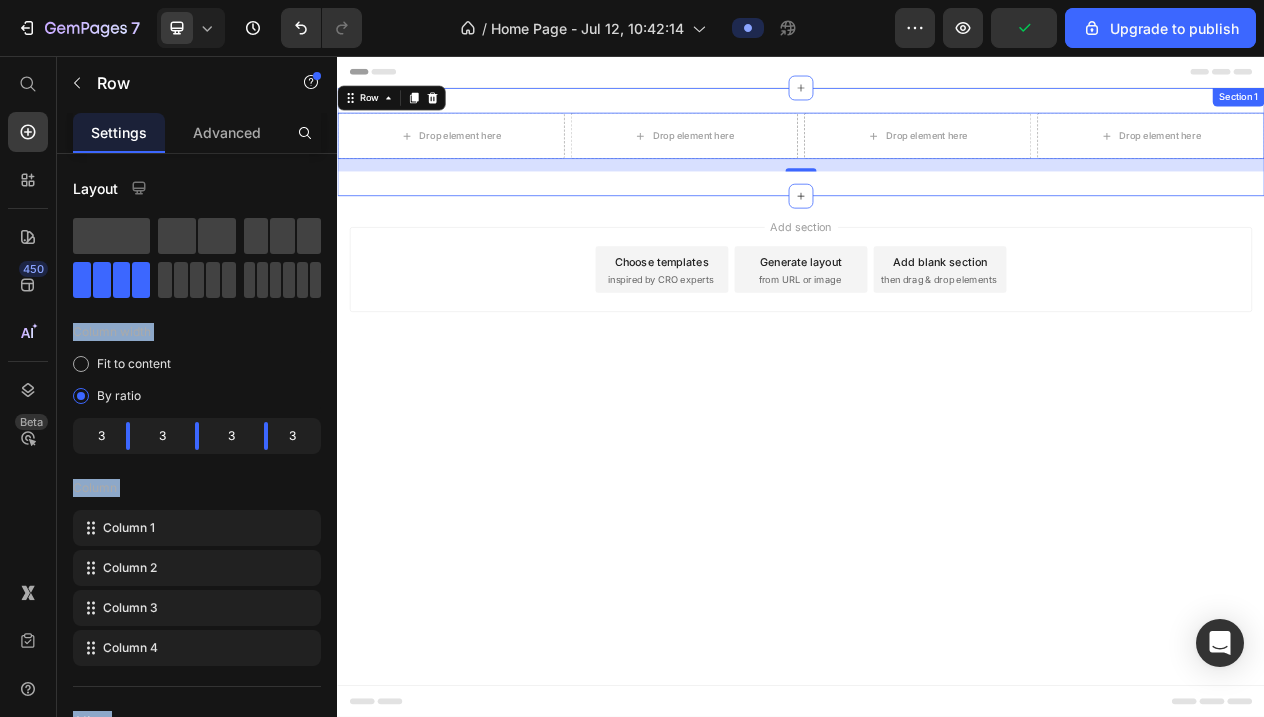 drag, startPoint x: 524, startPoint y: 345, endPoint x: 596, endPoint y: 108, distance: 247.69537 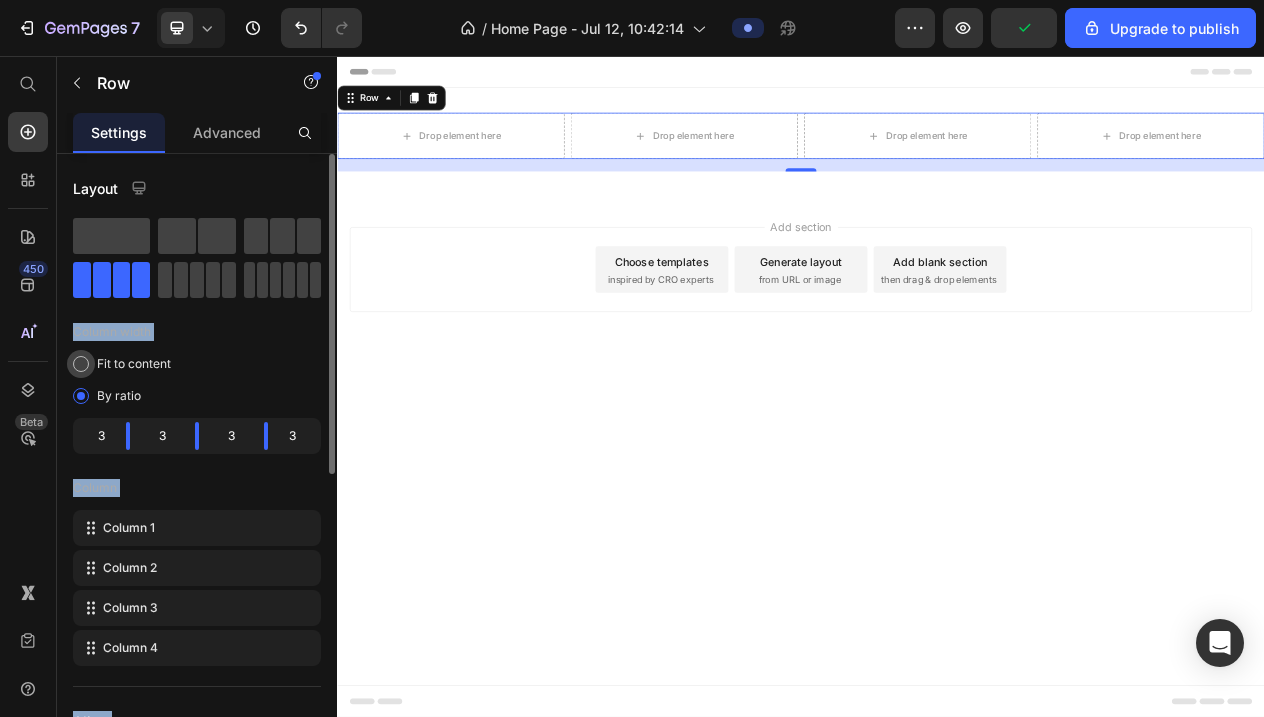 click on "Fit to content" 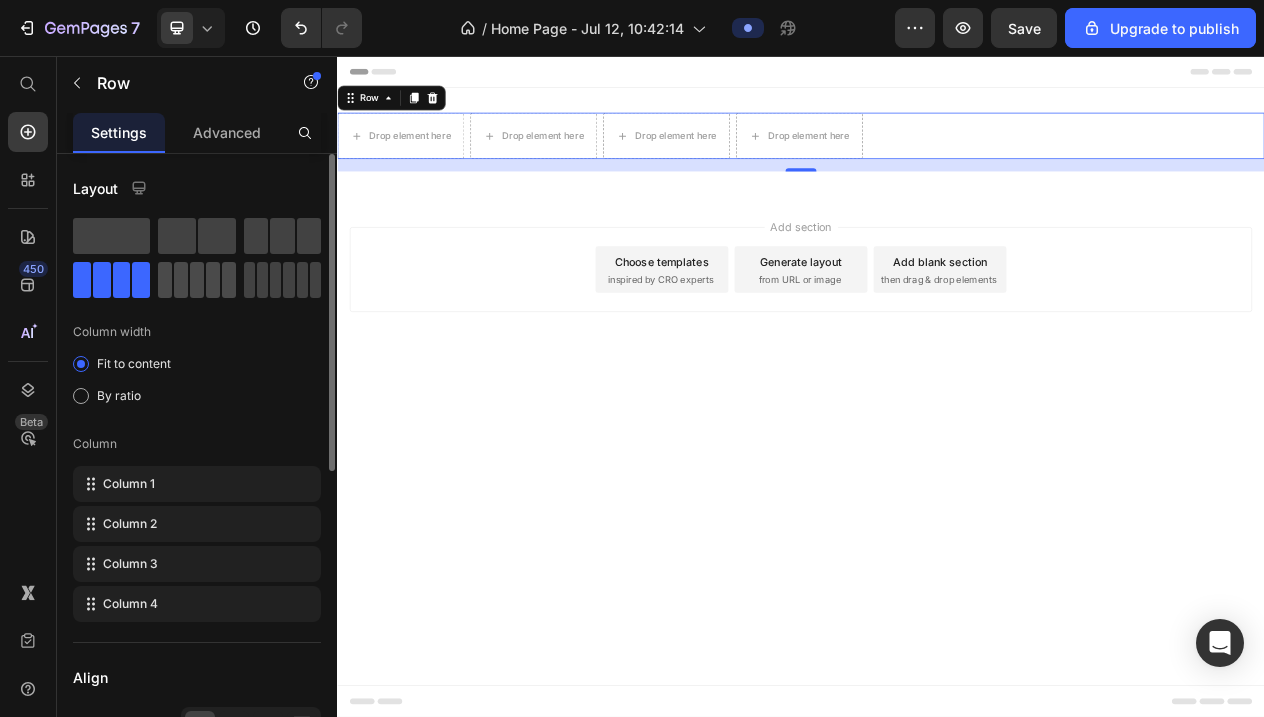 click 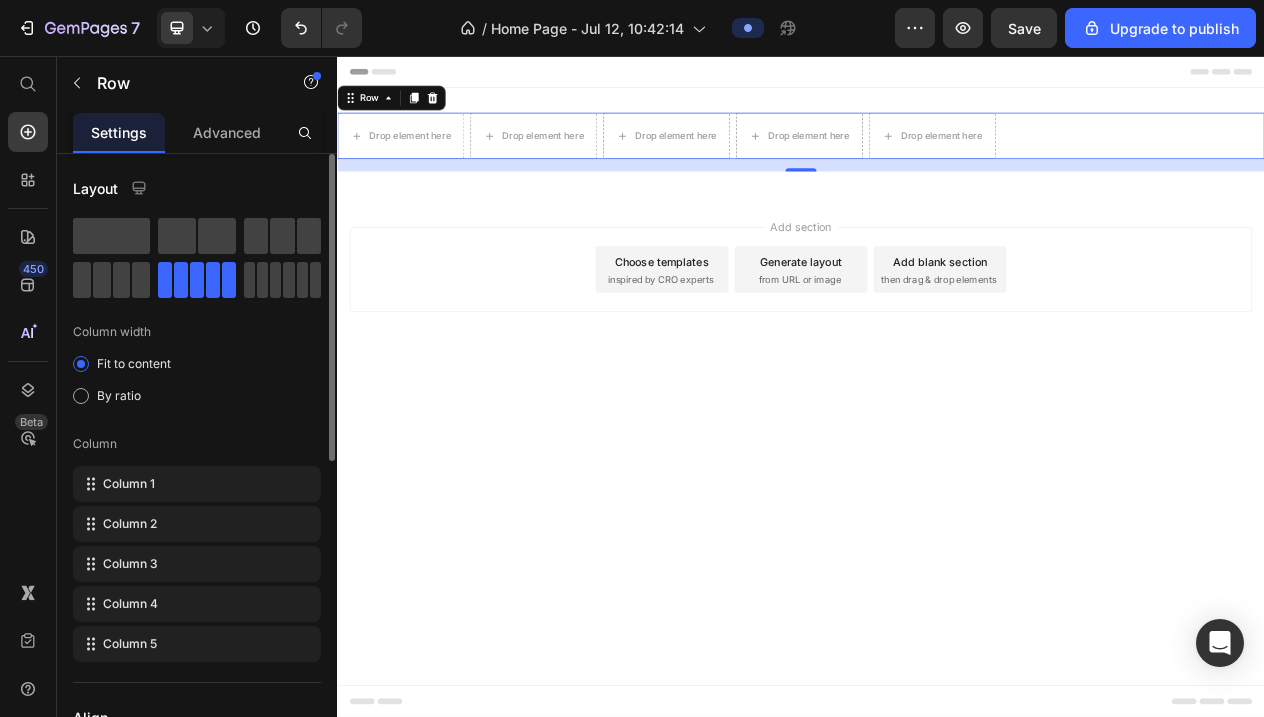 click 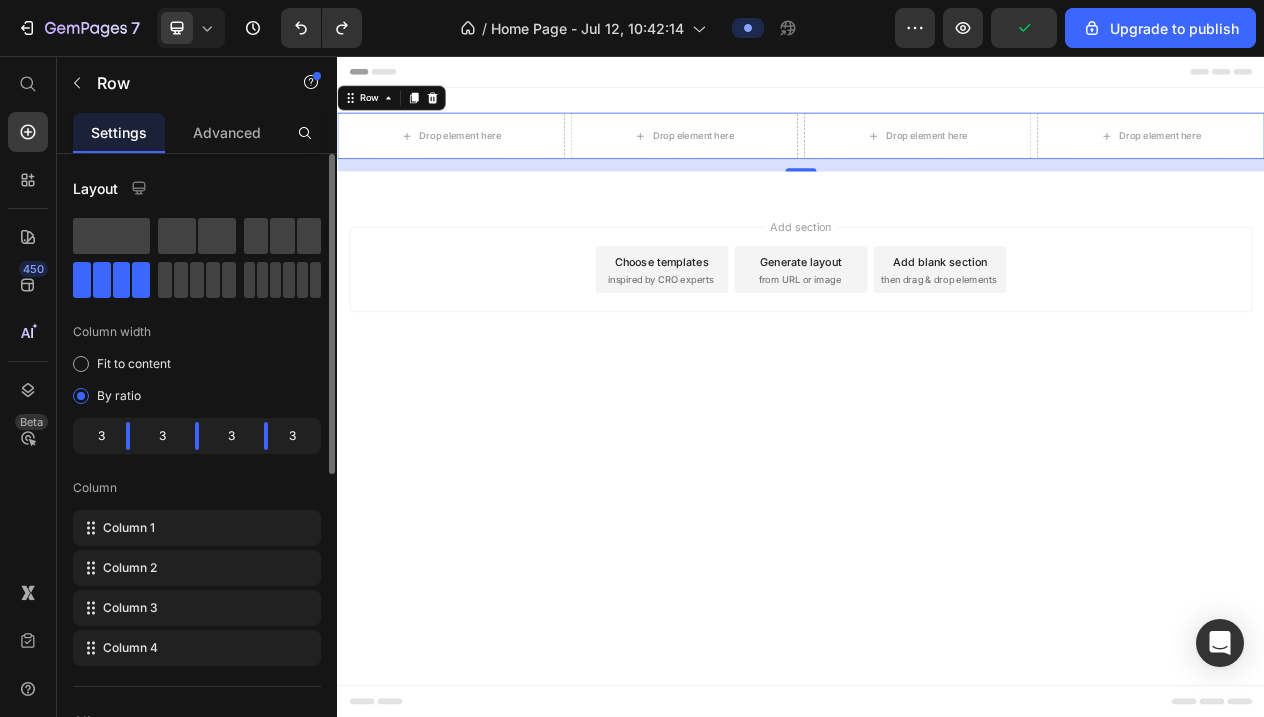 drag, startPoint x: 292, startPoint y: 286, endPoint x: 290, endPoint y: 319, distance: 33.06055 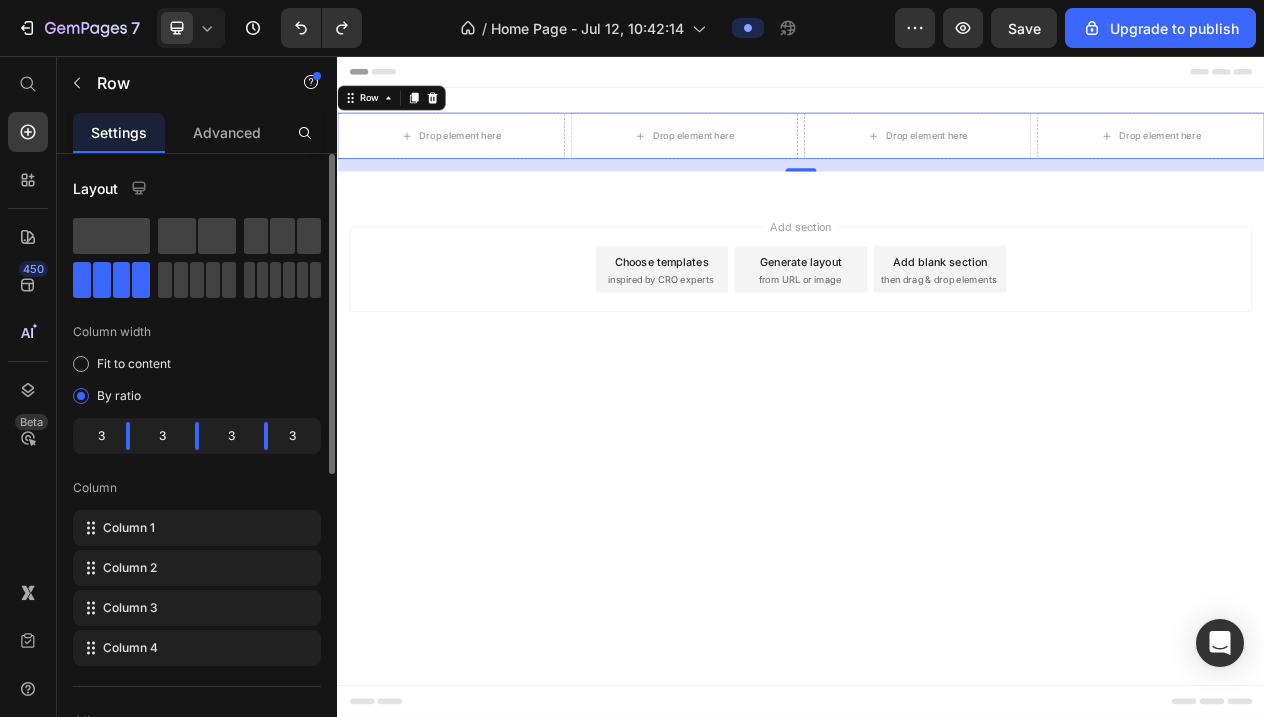 click on "Column width" at bounding box center (197, 332) 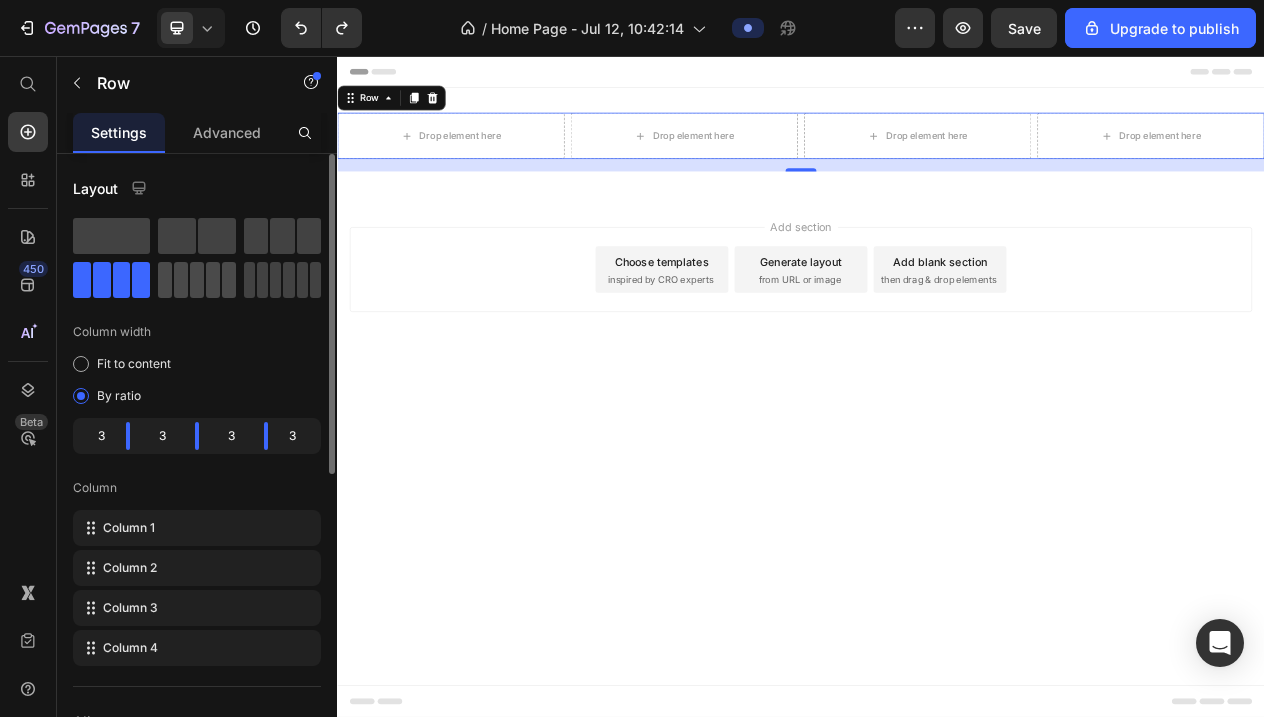 click 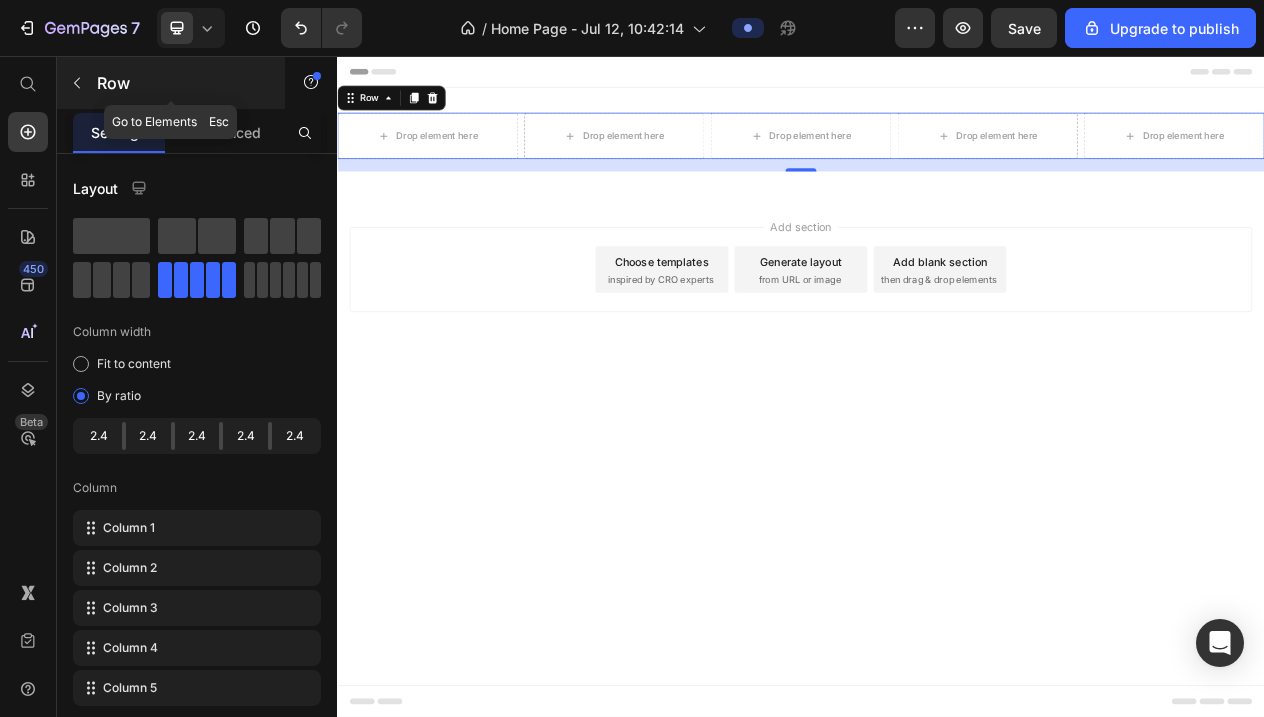 click 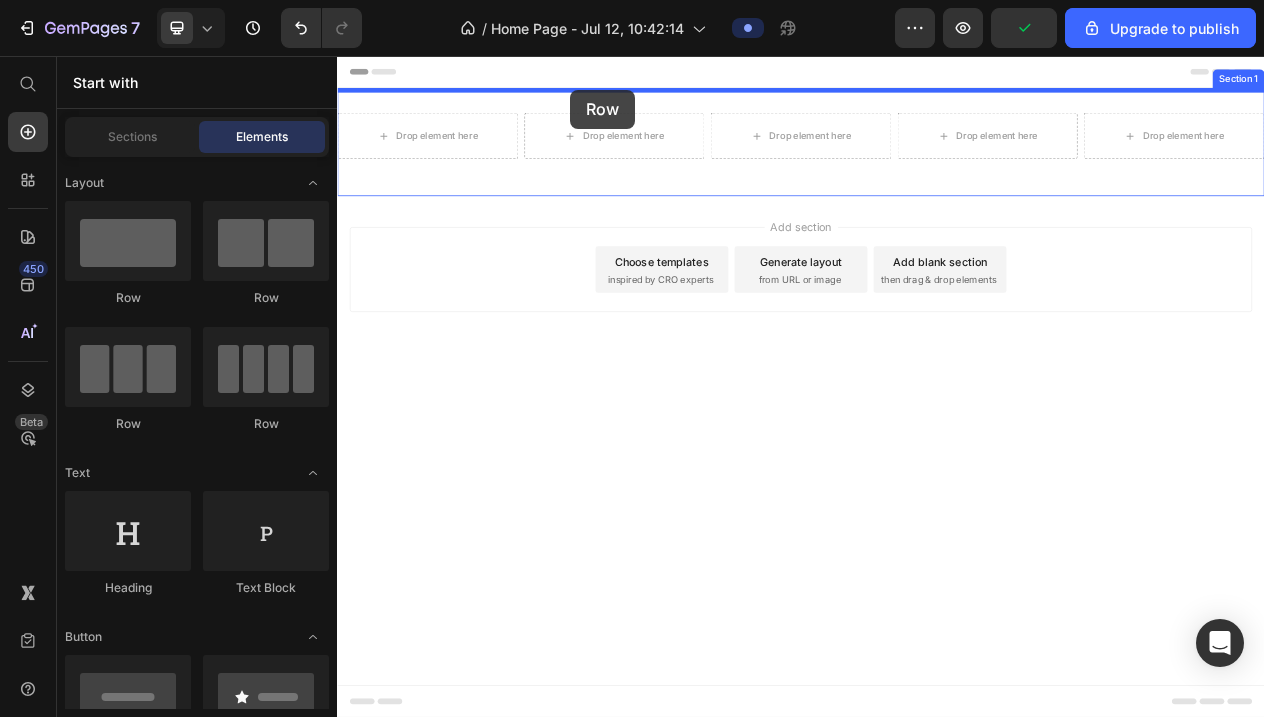 drag, startPoint x: 617, startPoint y: 448, endPoint x: 639, endPoint y: 100, distance: 348.6947 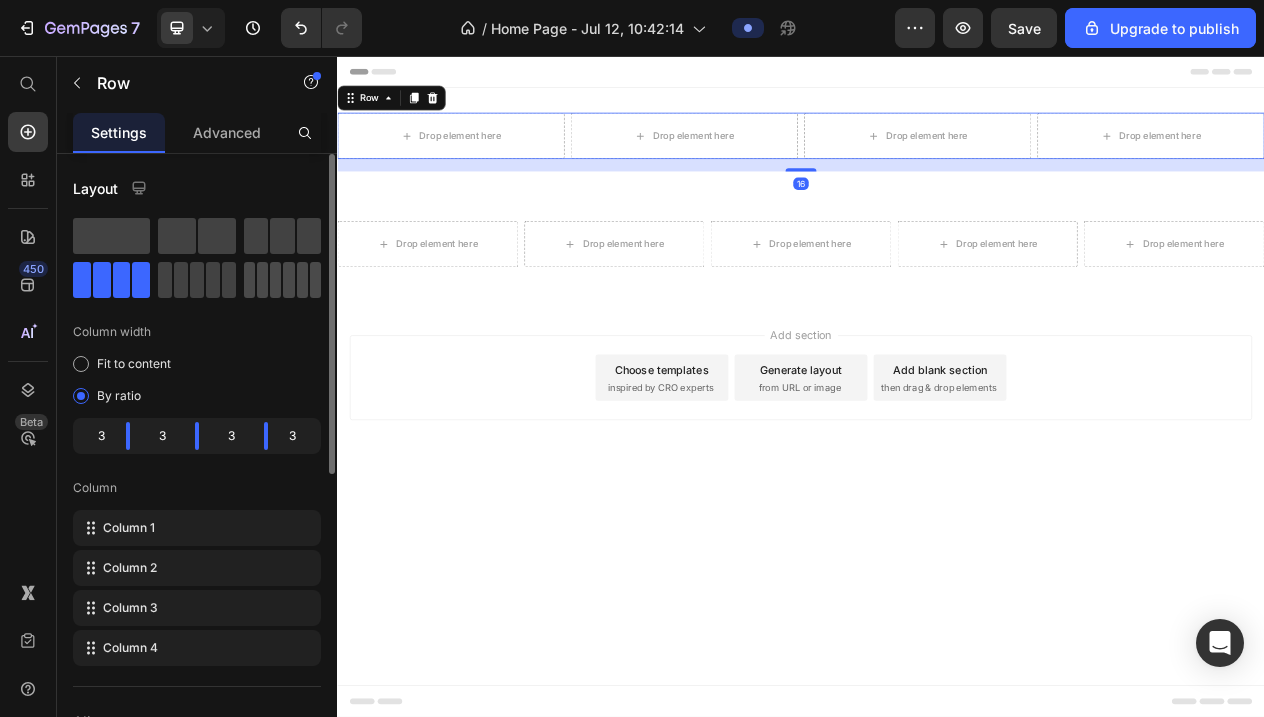 click 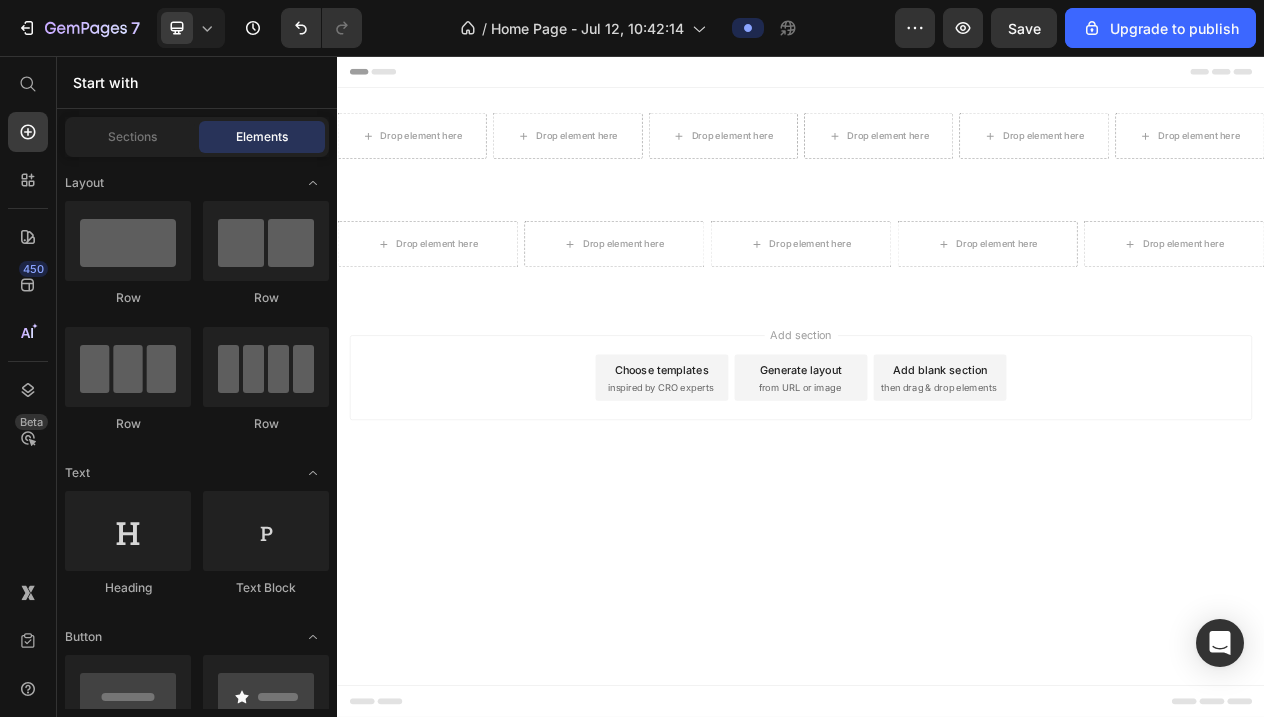 click on "Add section Choose templates inspired by CRO experts Generate layout from URL or image Add blank section then drag & drop elements" at bounding box center (937, 500) 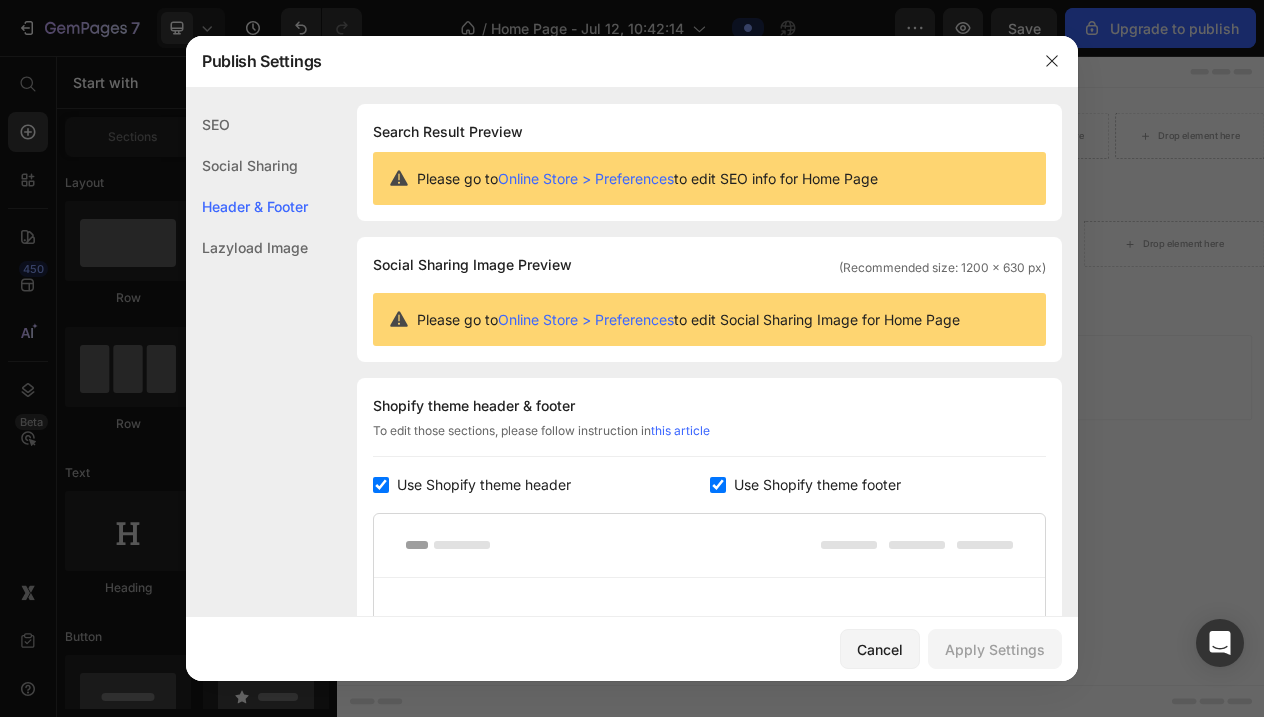 scroll, scrollTop: 270, scrollLeft: 0, axis: vertical 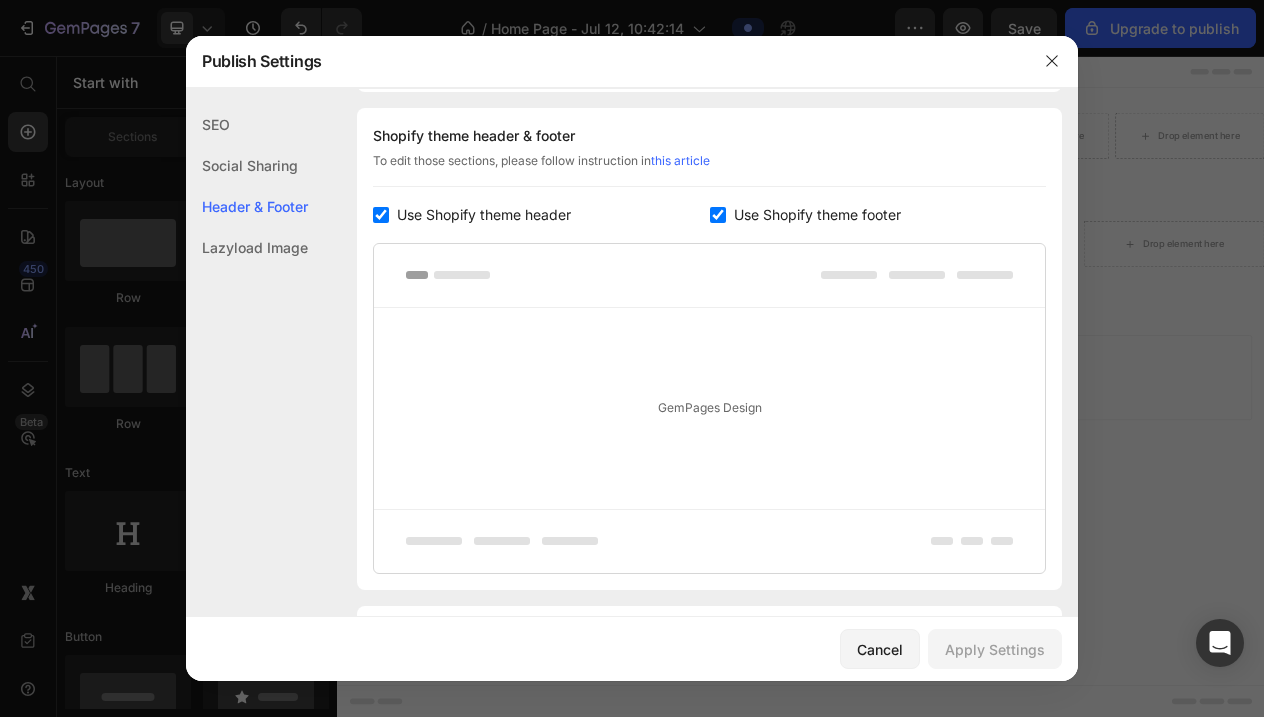 click on "Cancel Apply Settings" at bounding box center [632, 649] 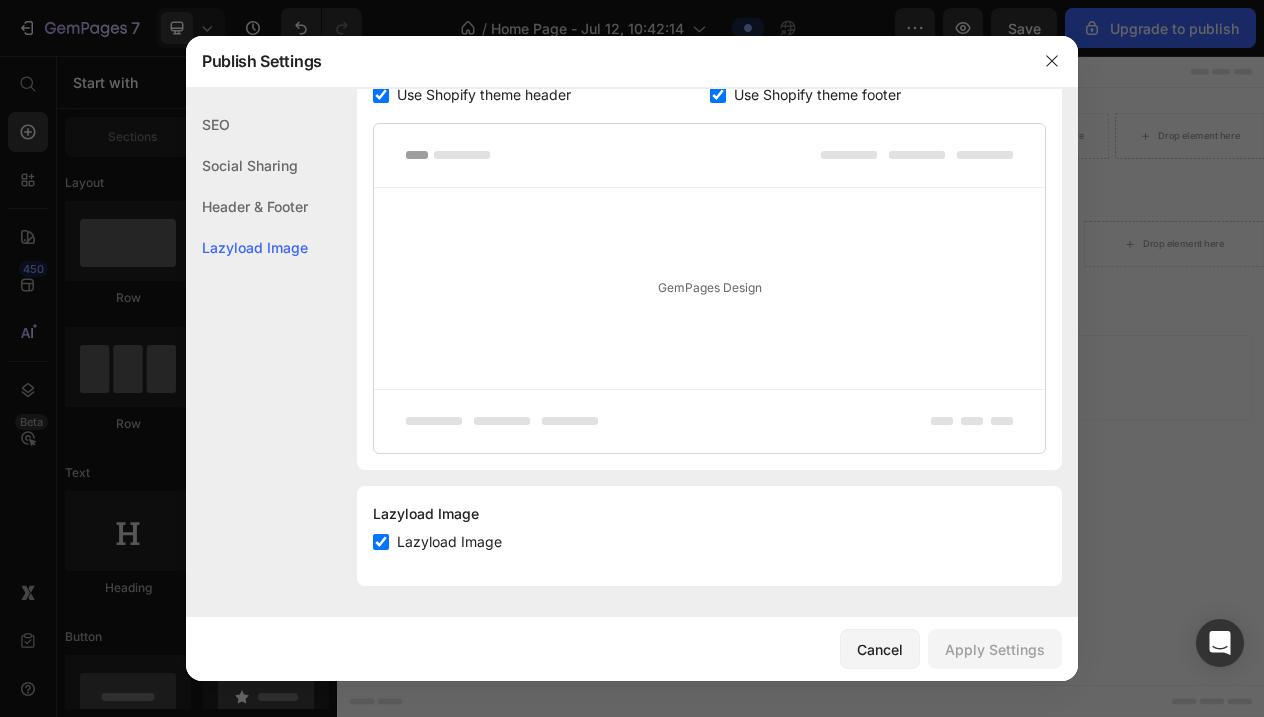 scroll, scrollTop: 391, scrollLeft: 0, axis: vertical 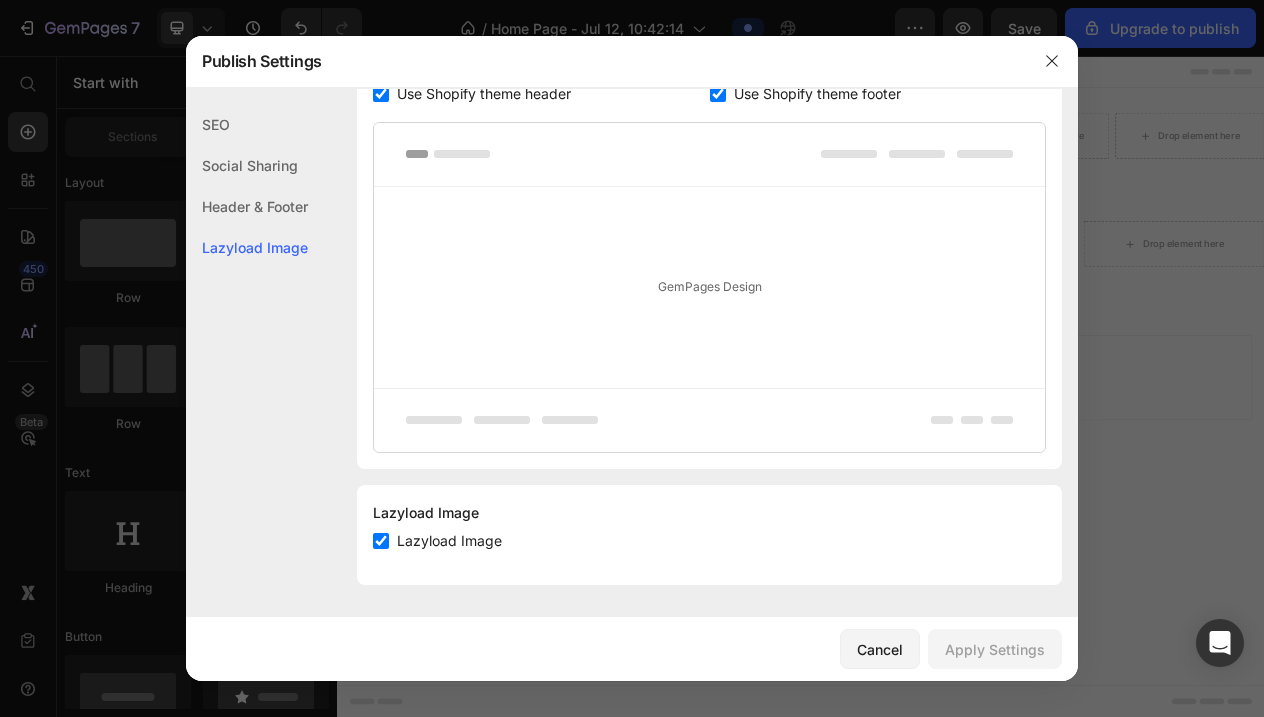 click on "Social Sharing" 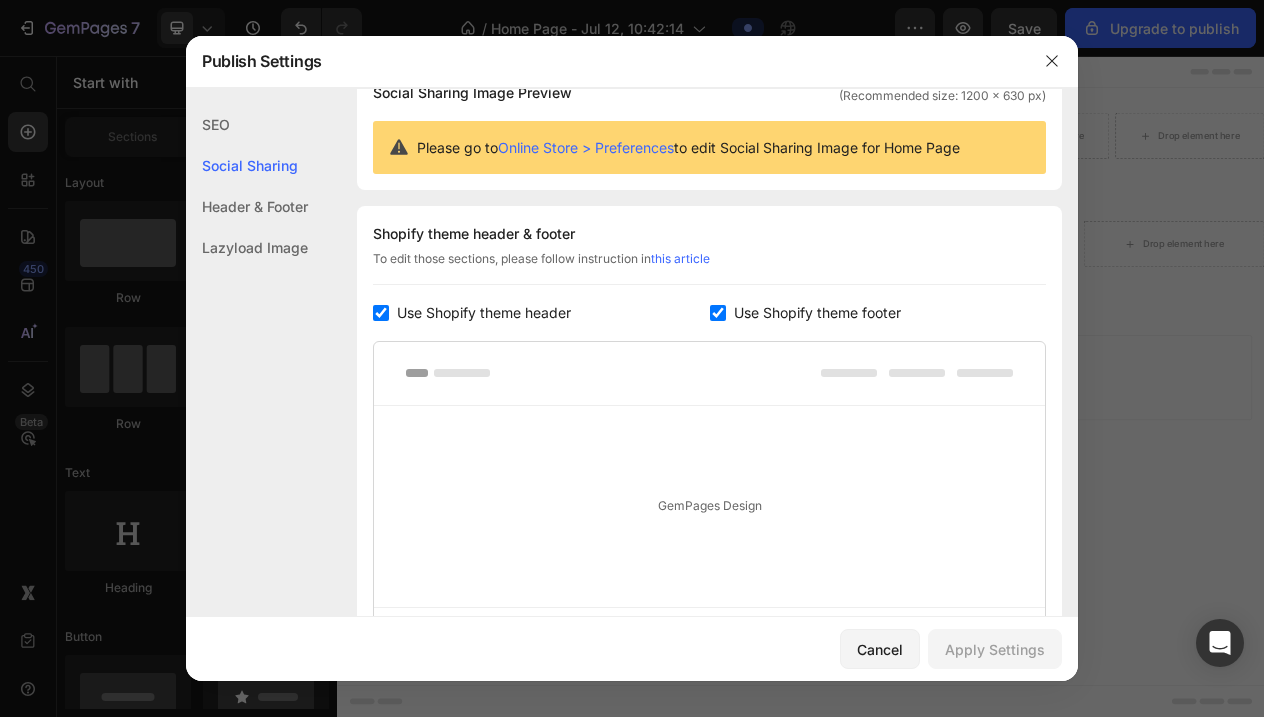 scroll, scrollTop: 129, scrollLeft: 0, axis: vertical 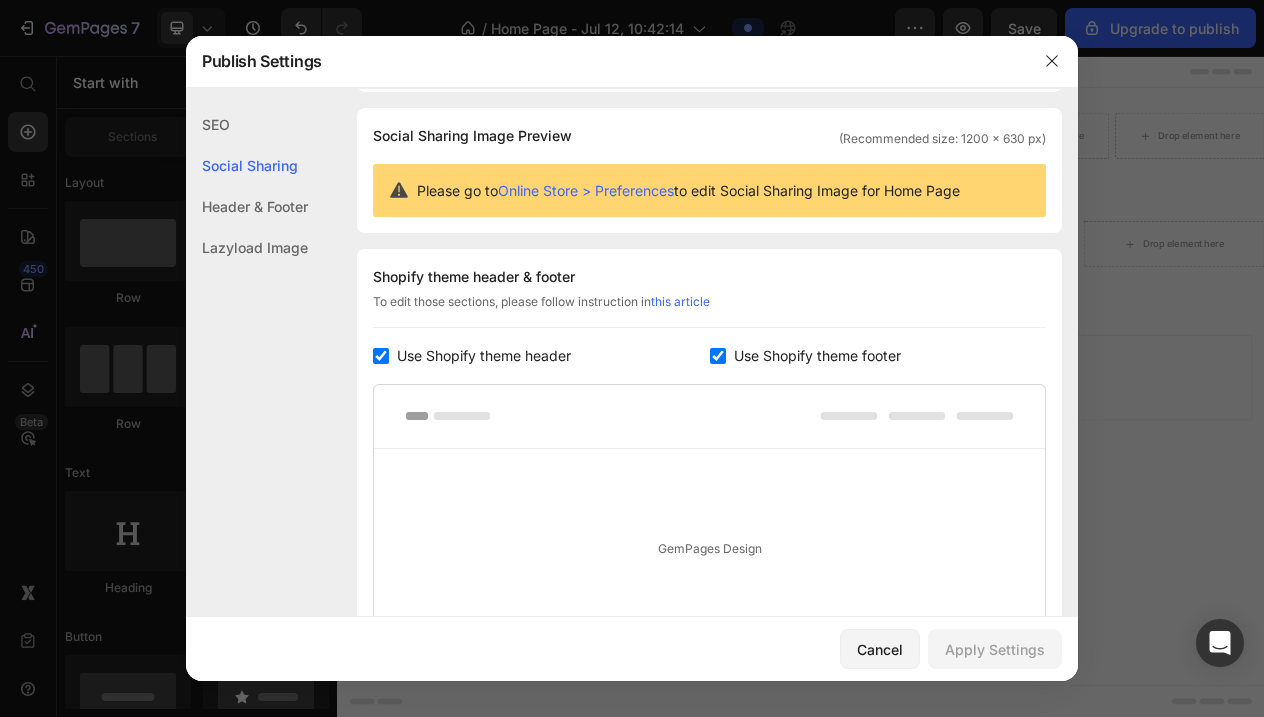 click on "SEO" 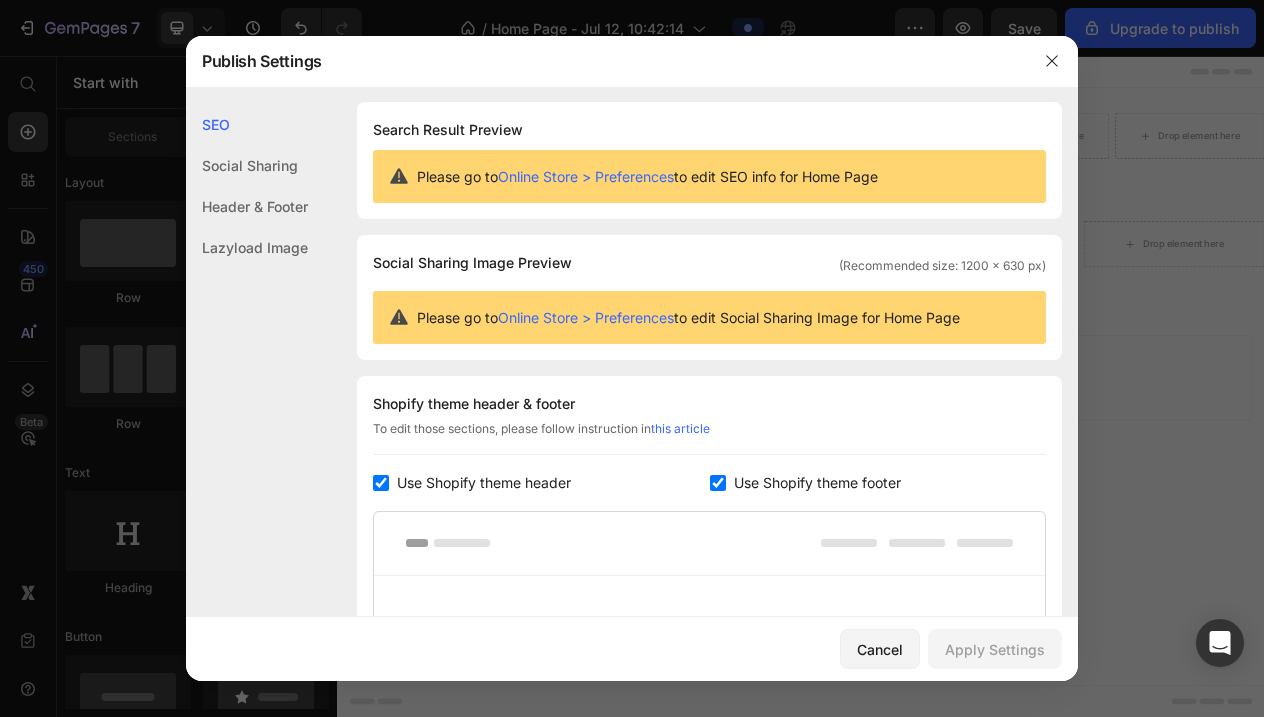 scroll, scrollTop: 0, scrollLeft: 0, axis: both 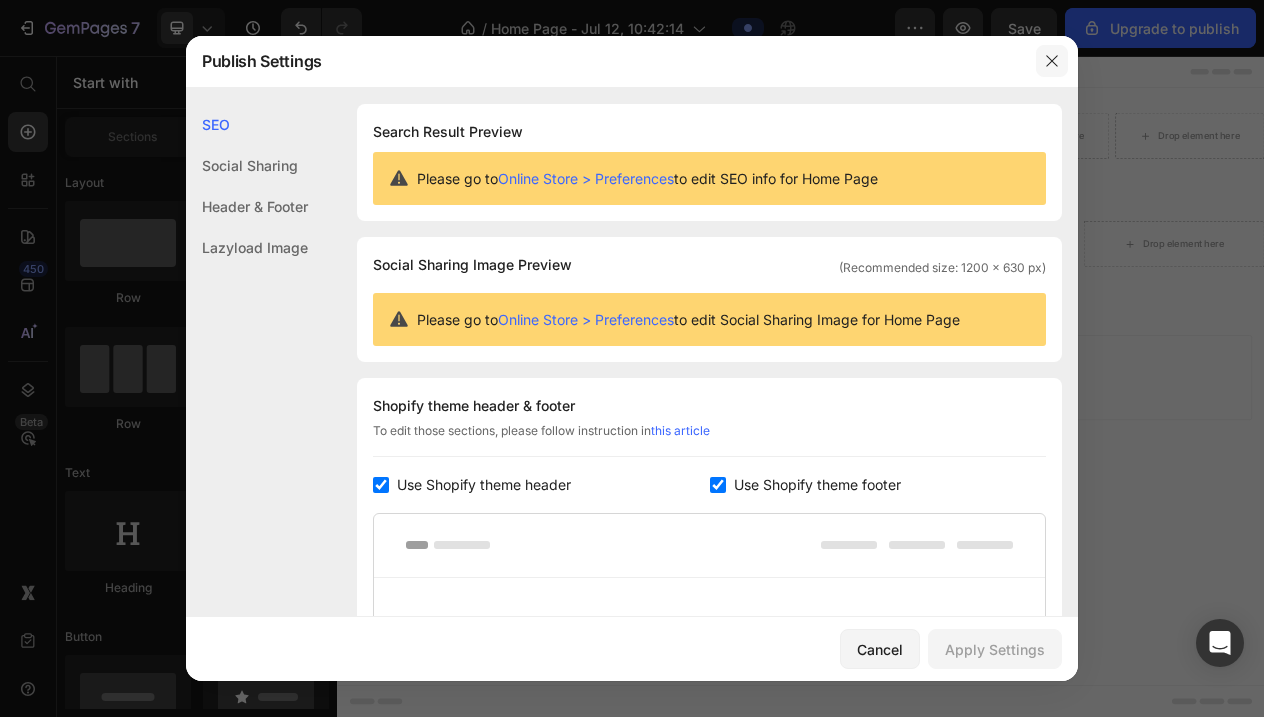 click 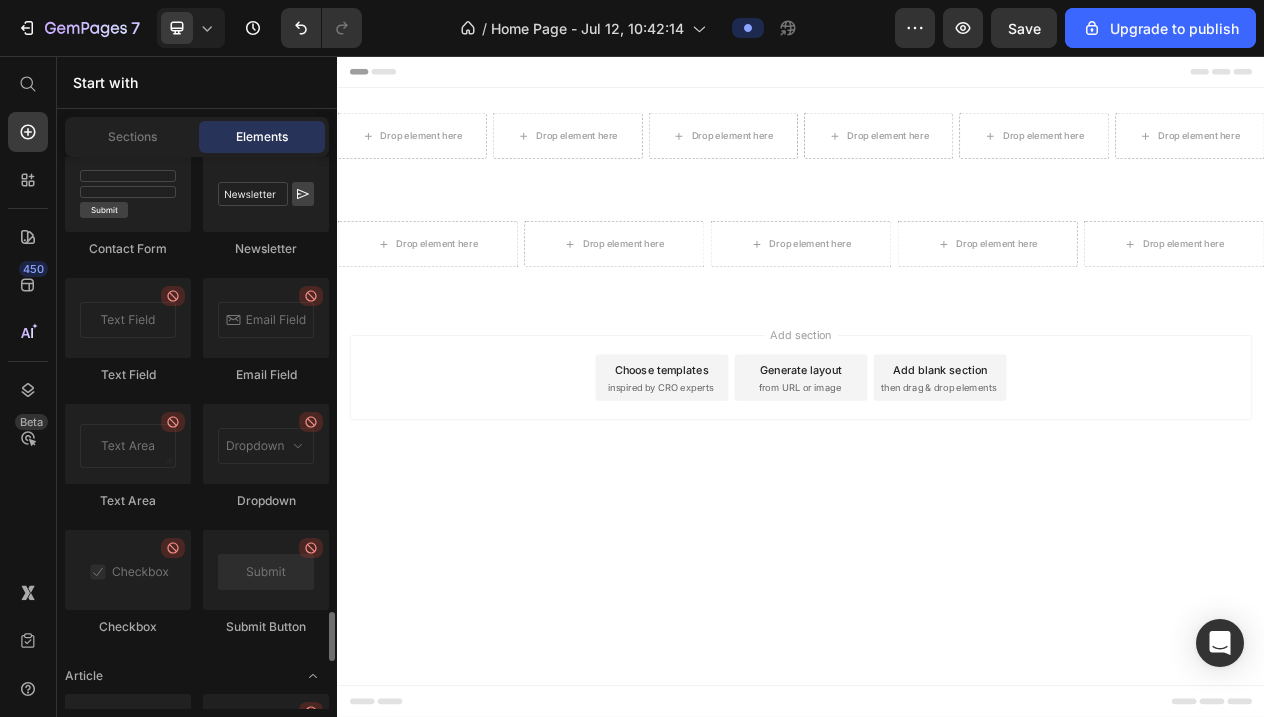 scroll, scrollTop: 4973, scrollLeft: 0, axis: vertical 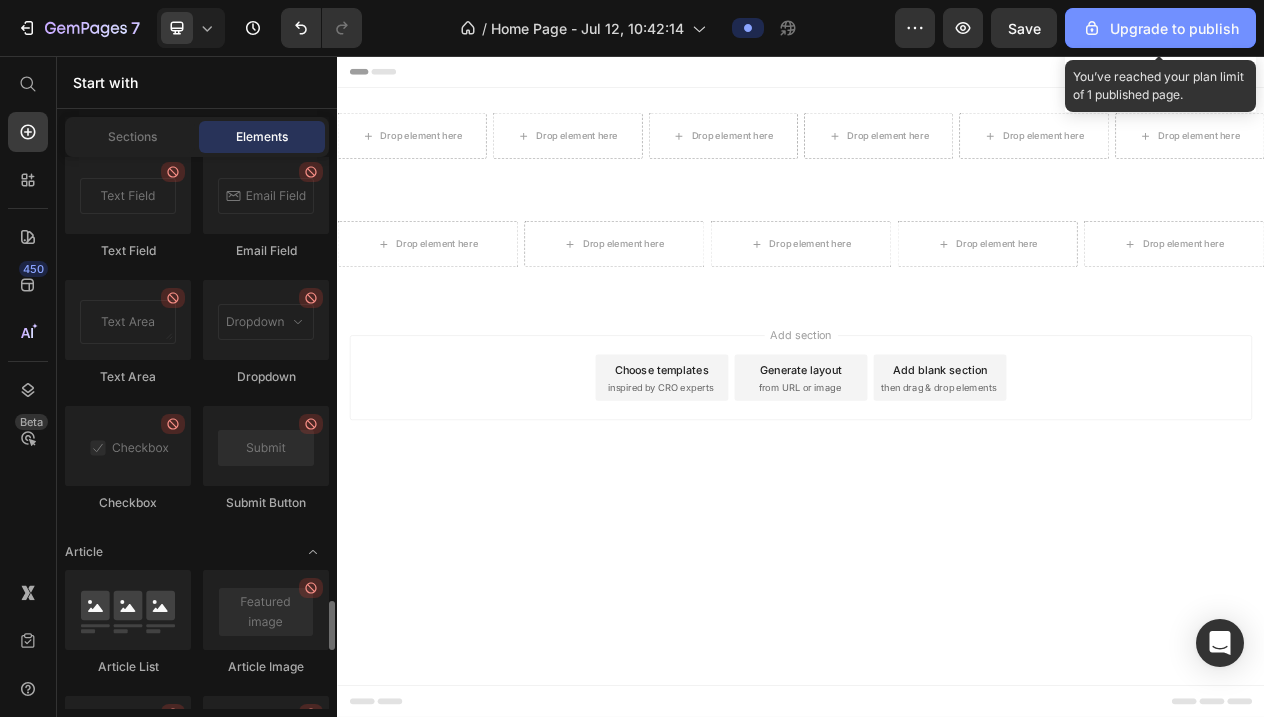 click on "Upgrade to publish" at bounding box center [1160, 28] 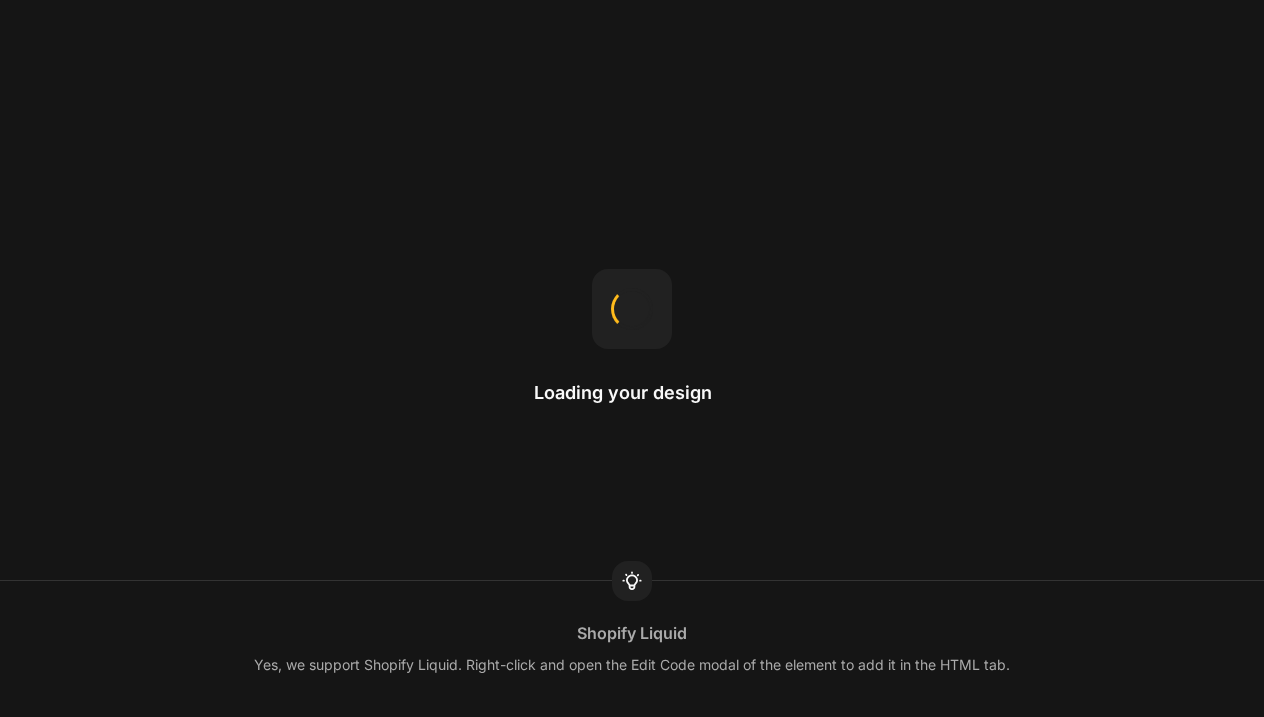 scroll, scrollTop: 0, scrollLeft: 0, axis: both 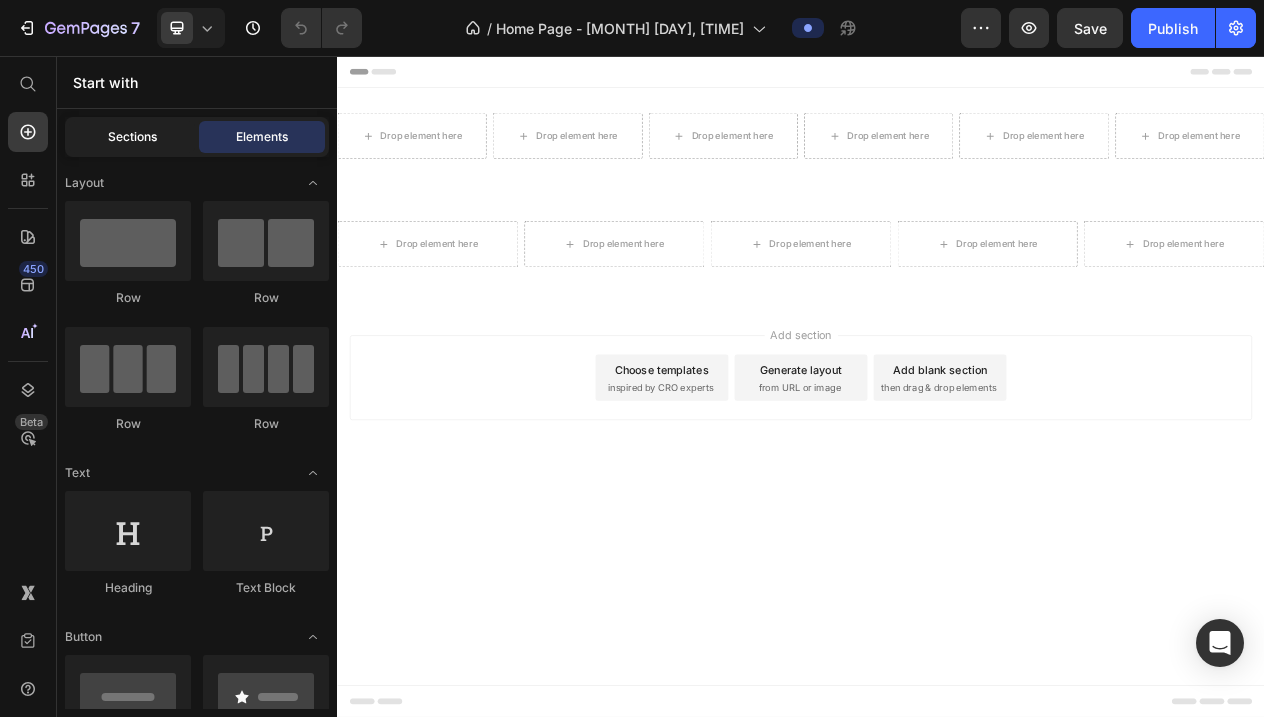 click on "Sections" at bounding box center (132, 137) 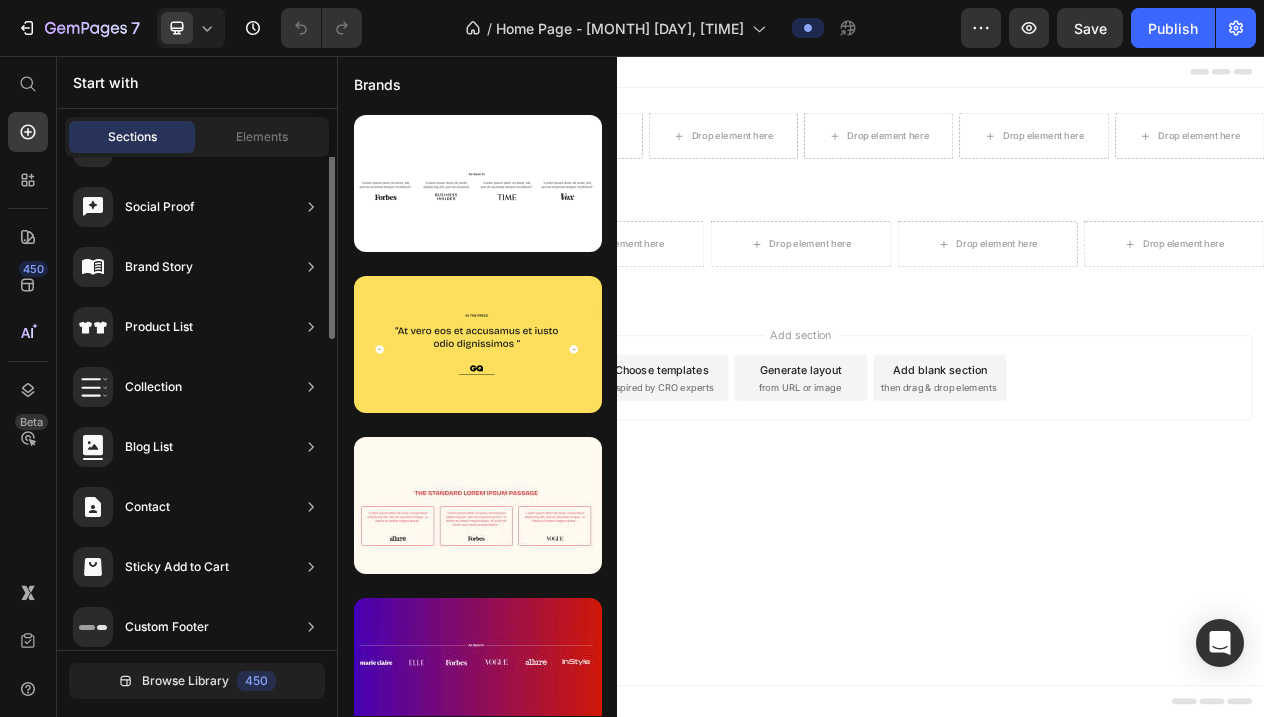 scroll, scrollTop: 667, scrollLeft: 0, axis: vertical 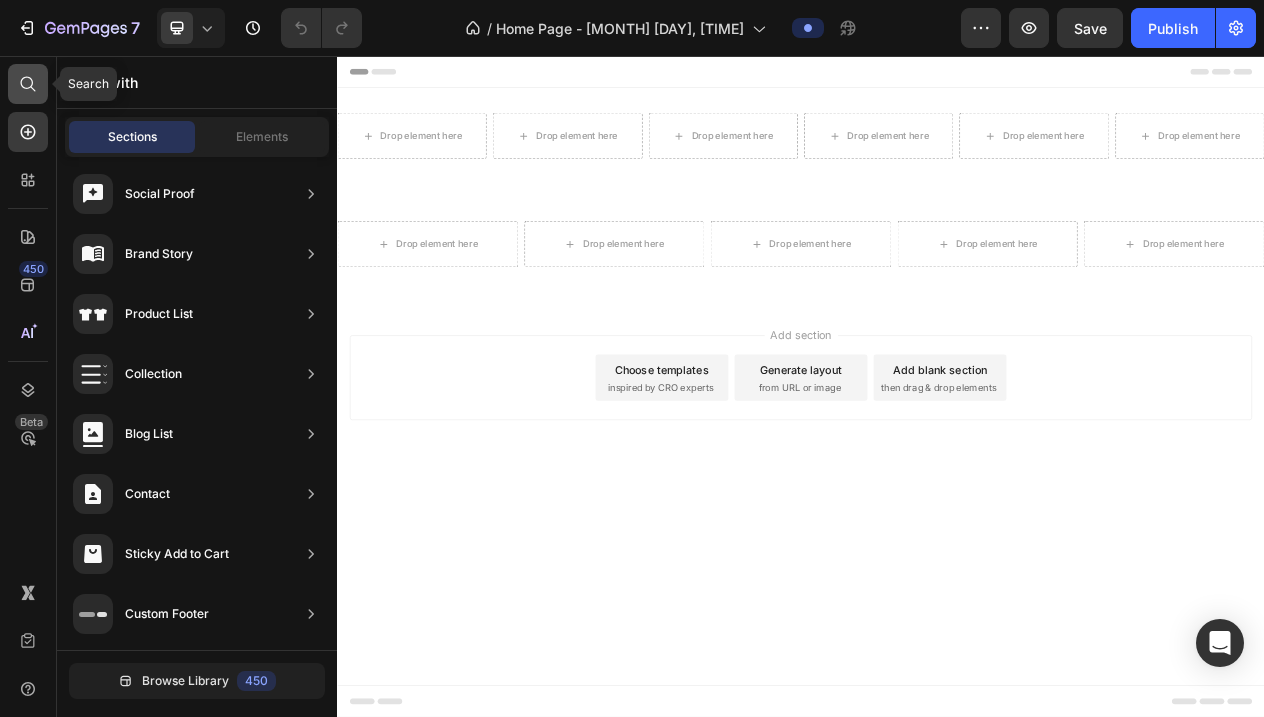 click 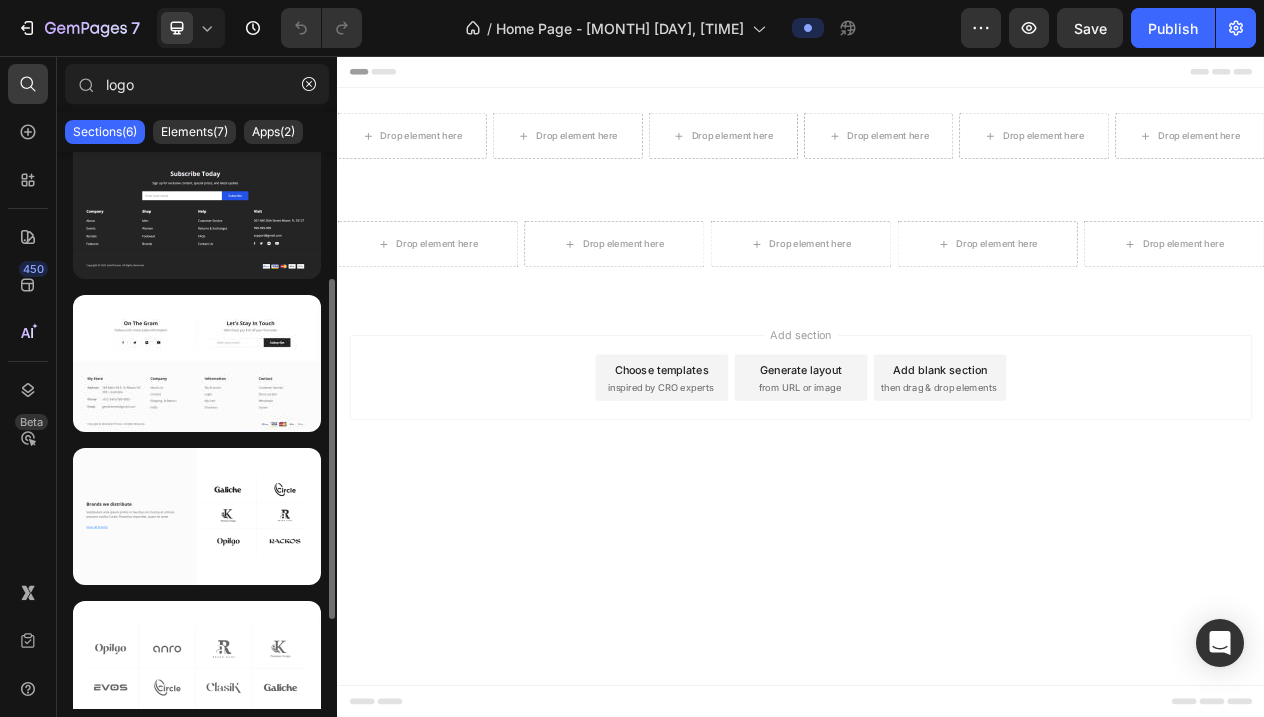 scroll, scrollTop: 0, scrollLeft: 0, axis: both 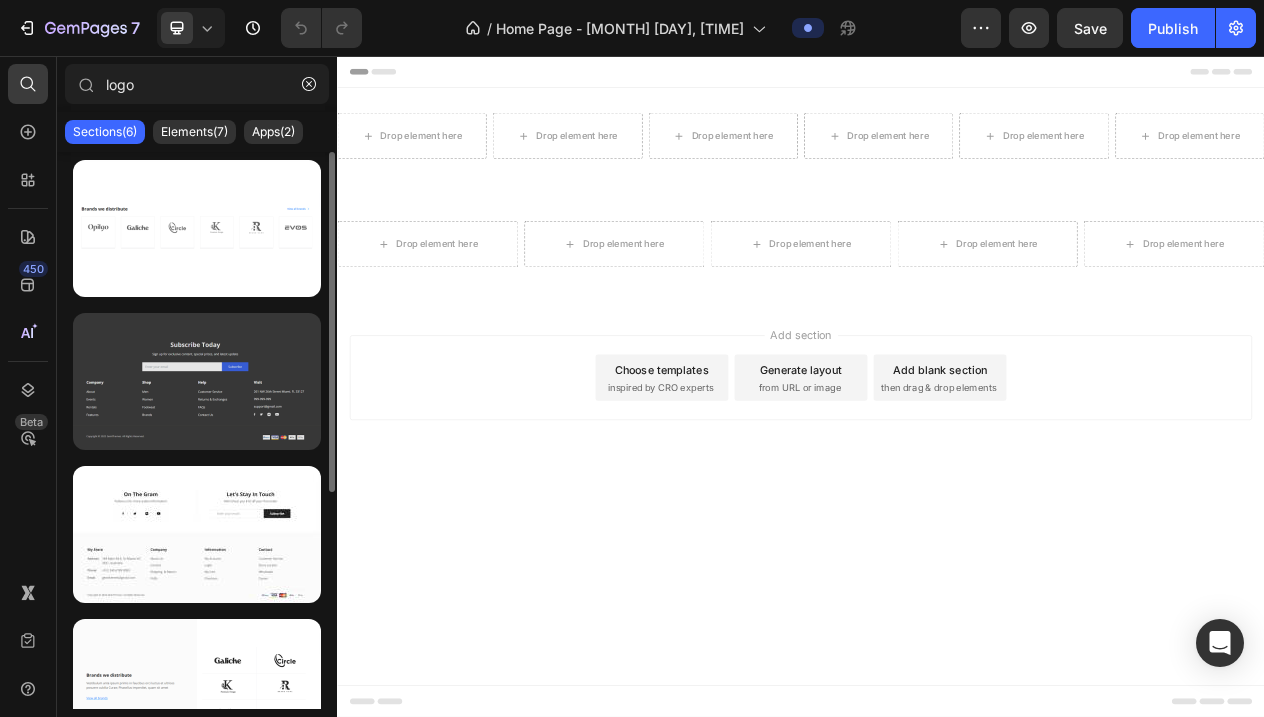 type on "logo" 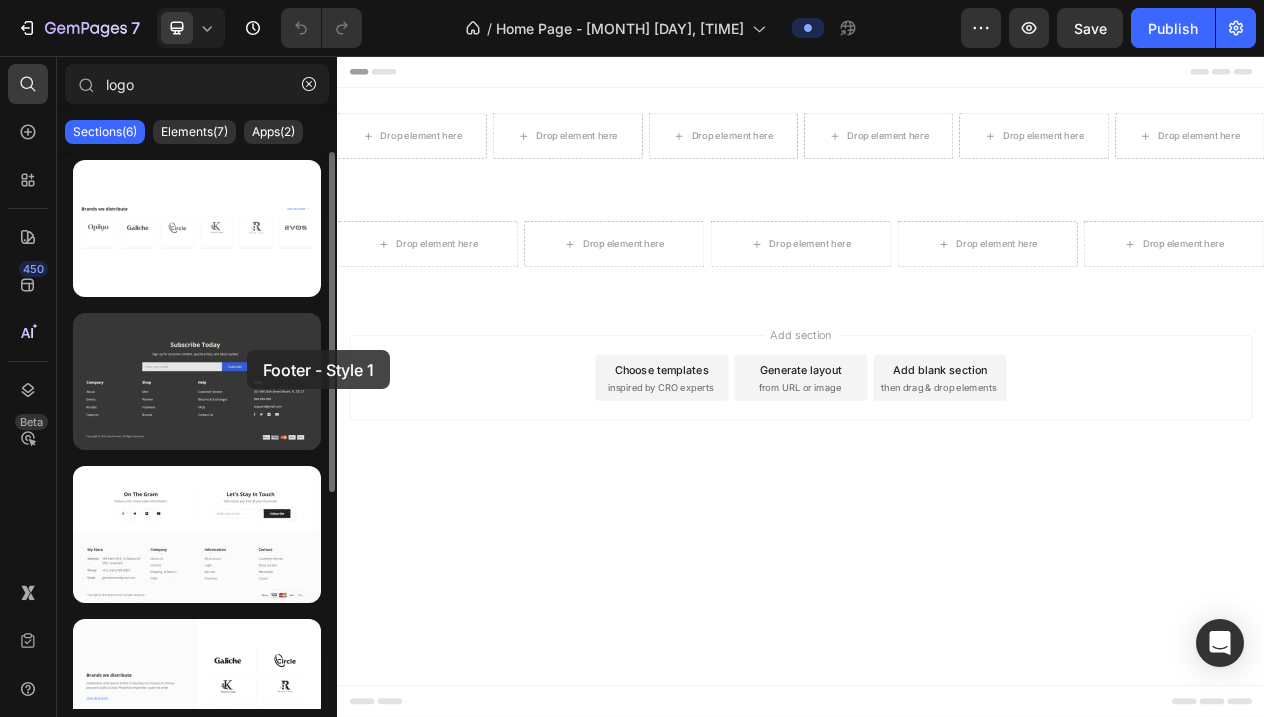 click at bounding box center [197, 381] 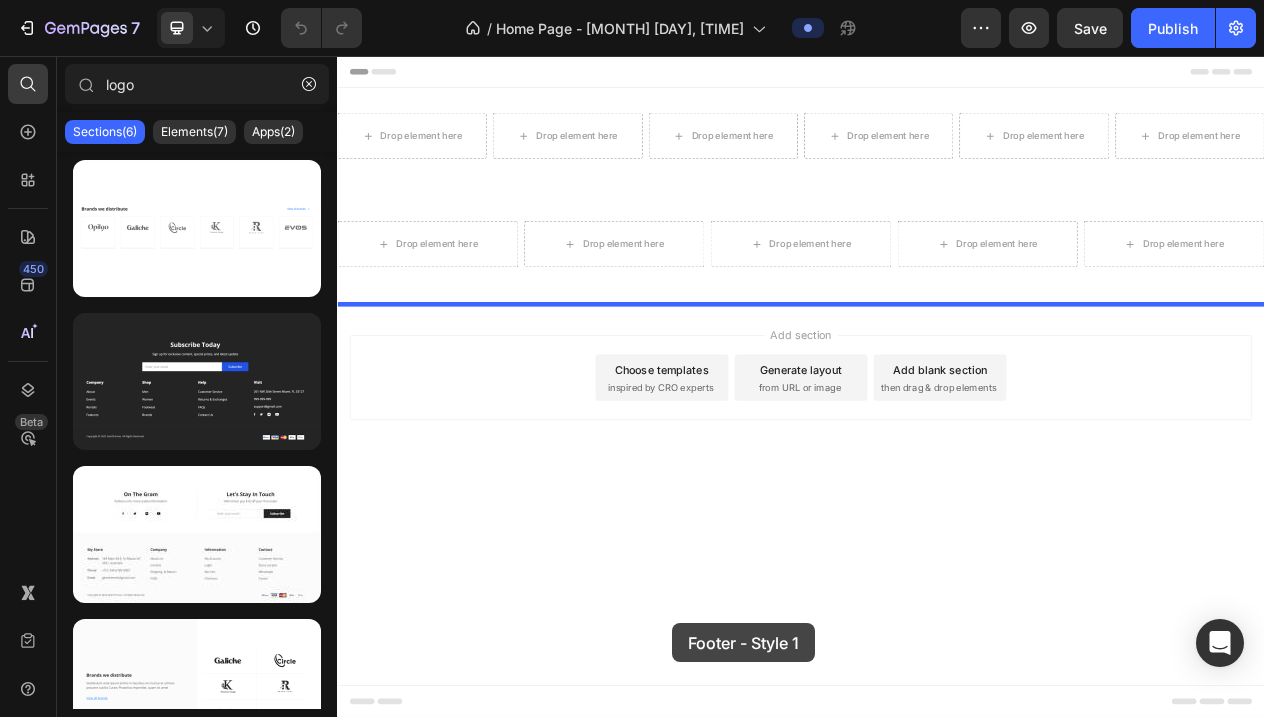 drag, startPoint x: 584, startPoint y: 406, endPoint x: 771, endPoint y: 790, distance: 427.1124 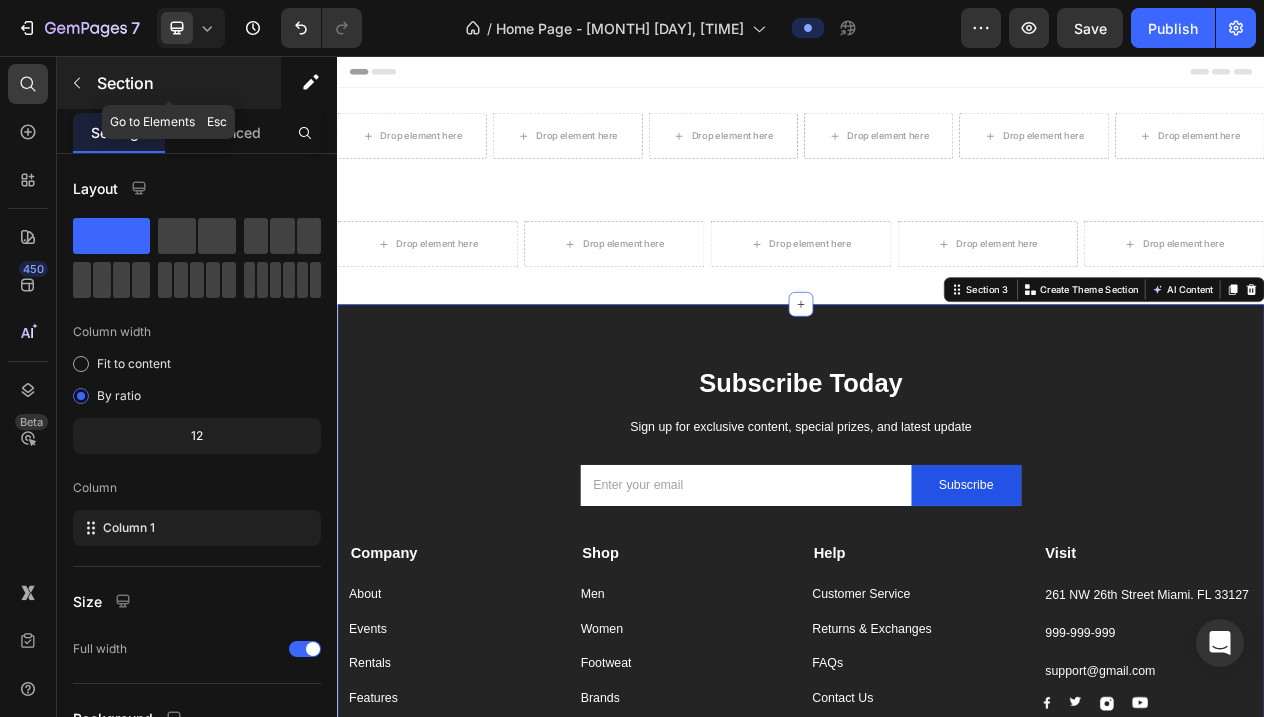 click 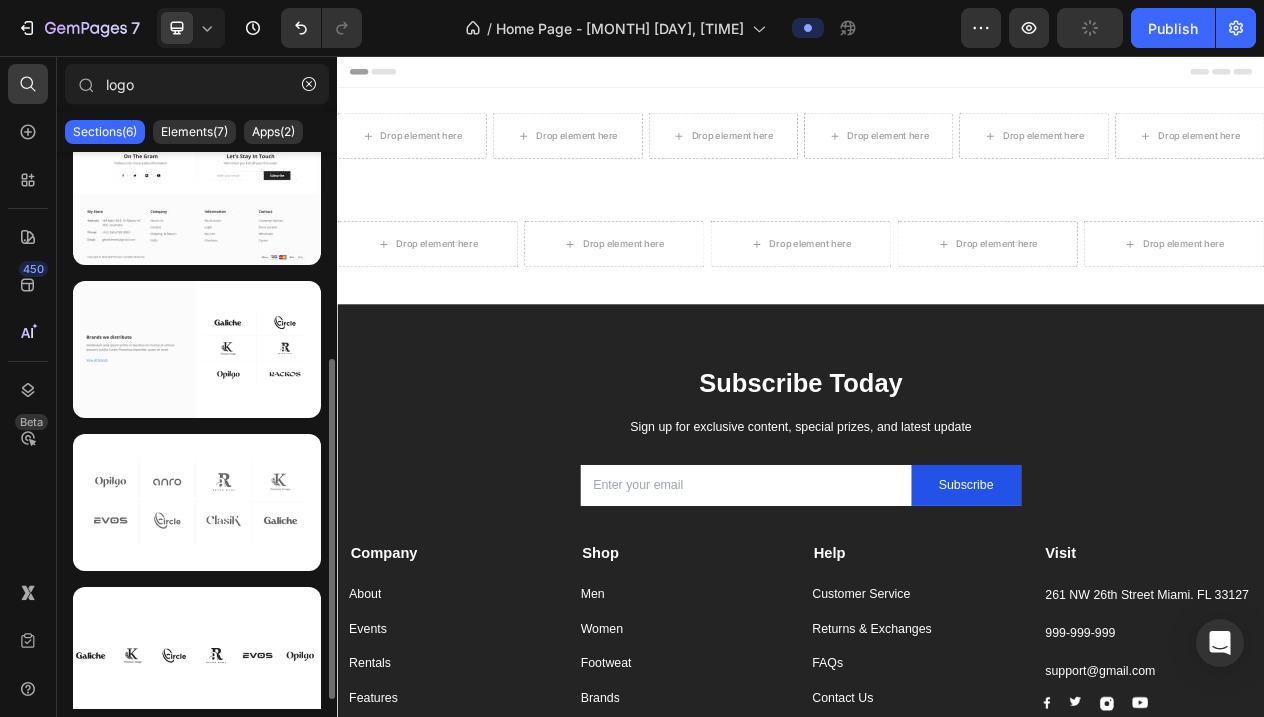 scroll, scrollTop: 353, scrollLeft: 0, axis: vertical 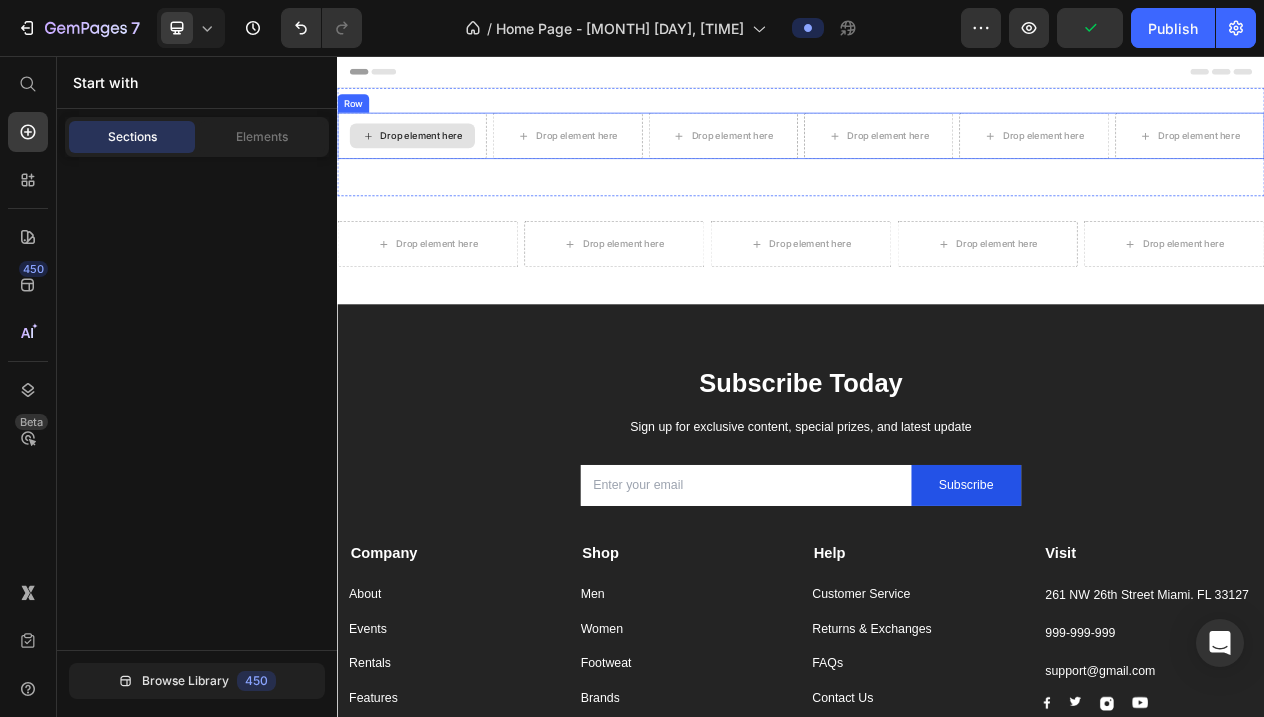 click on "Drop element here" at bounding box center (446, 159) 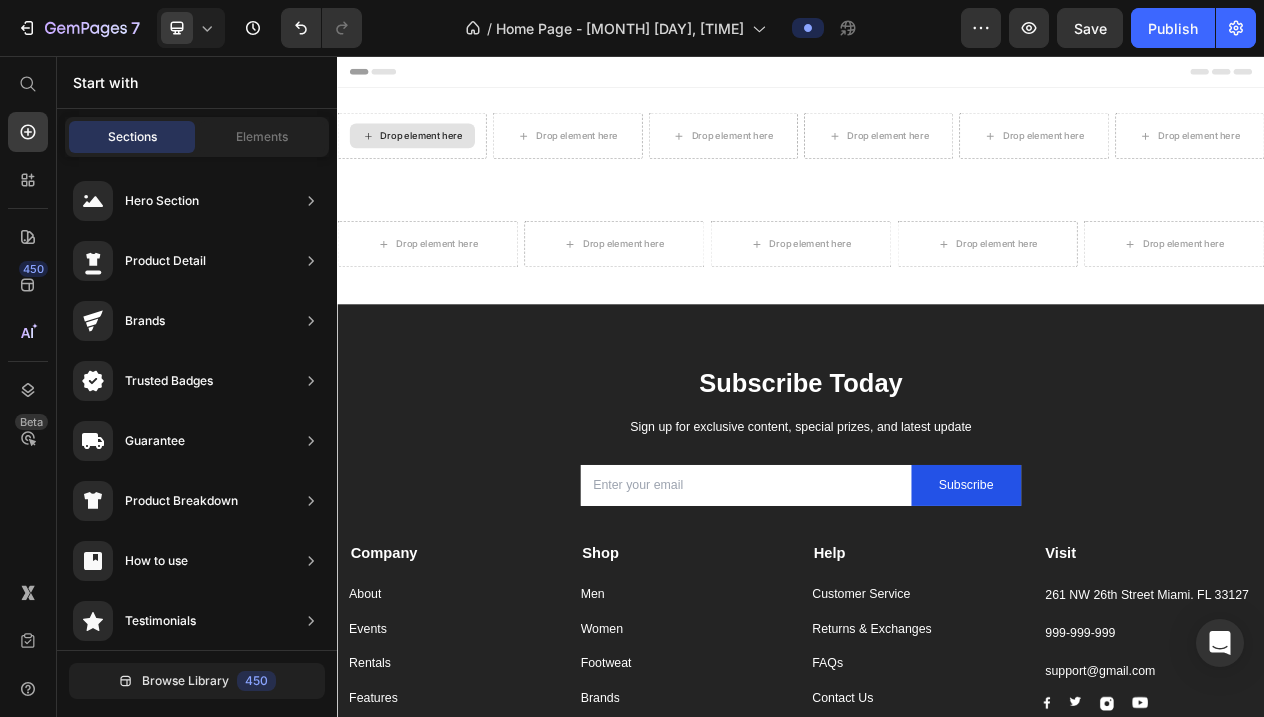 click on "Drop element here" at bounding box center (434, 159) 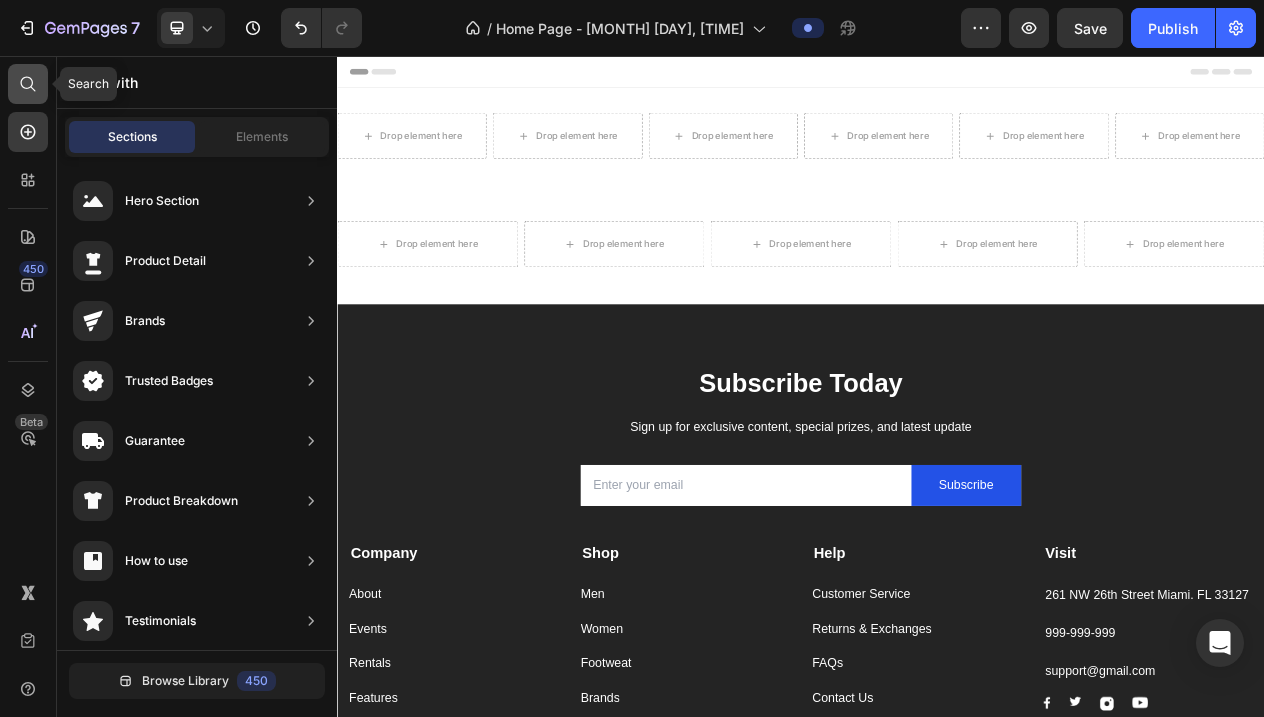 click 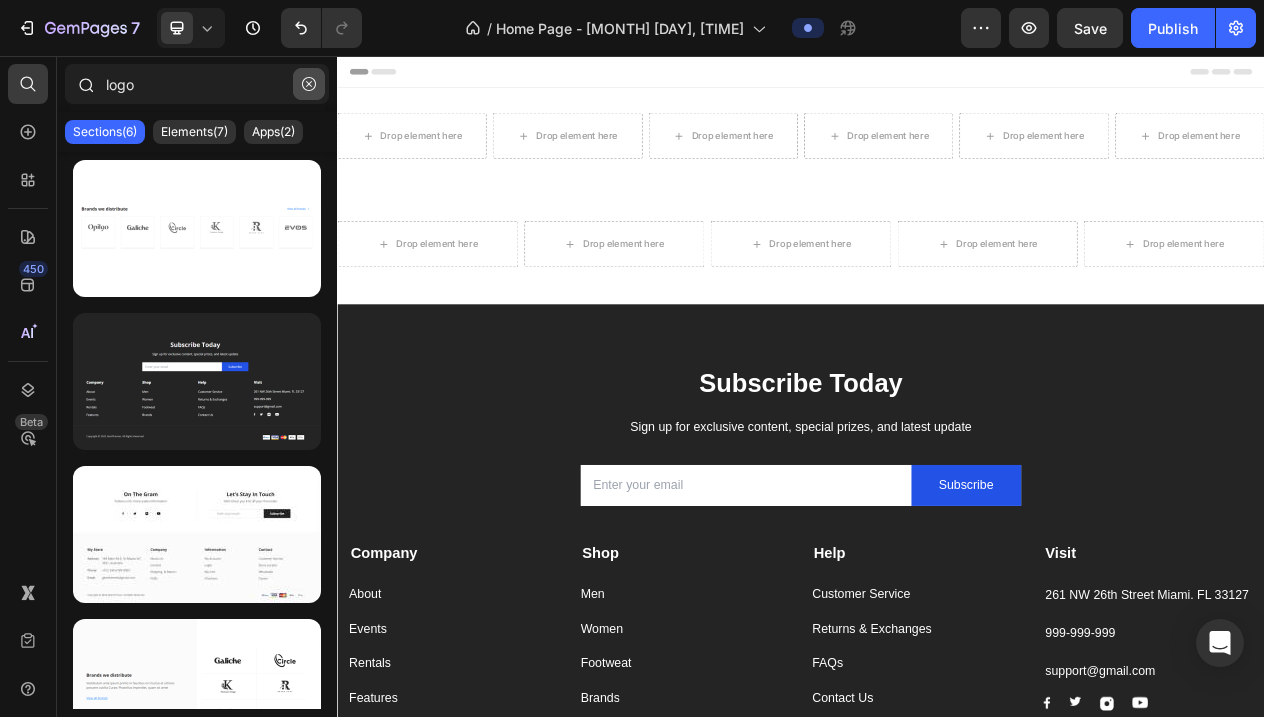 click 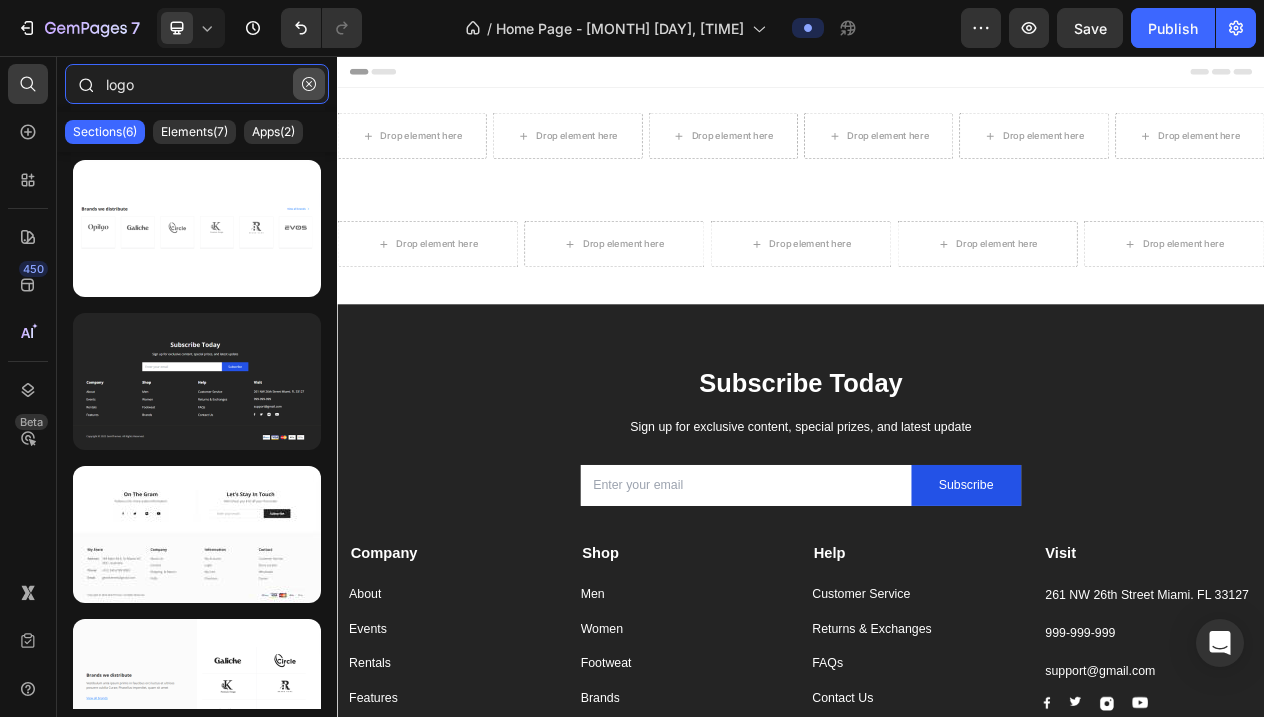 type 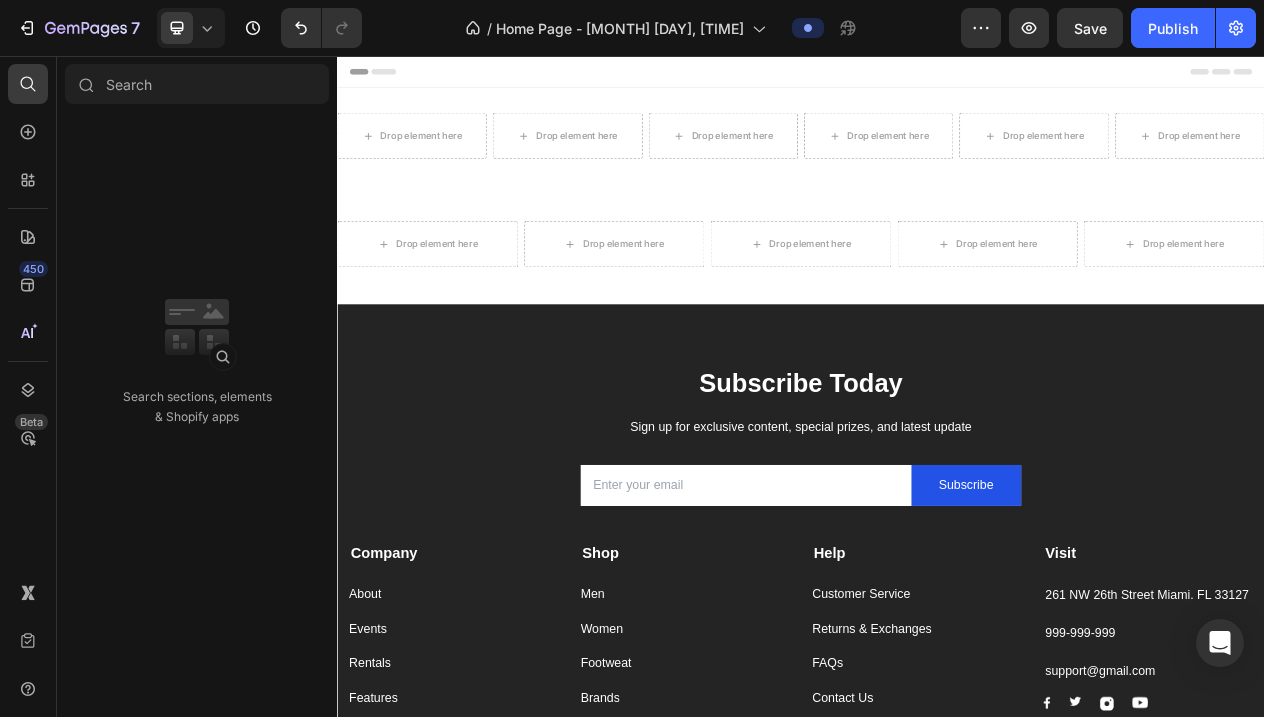 click on "Sections(30) Elements(85) Apps(113) Search sections, elements & Shopify apps" at bounding box center (197, 386) 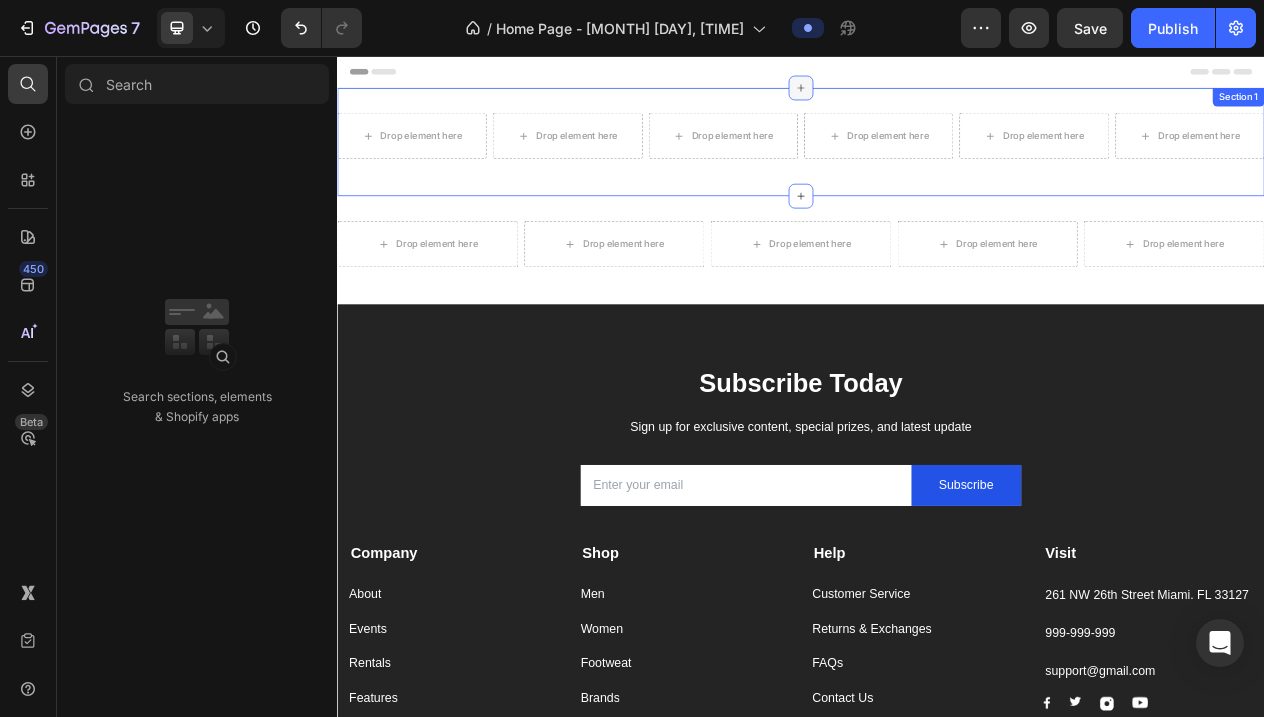 click at bounding box center [937, 97] 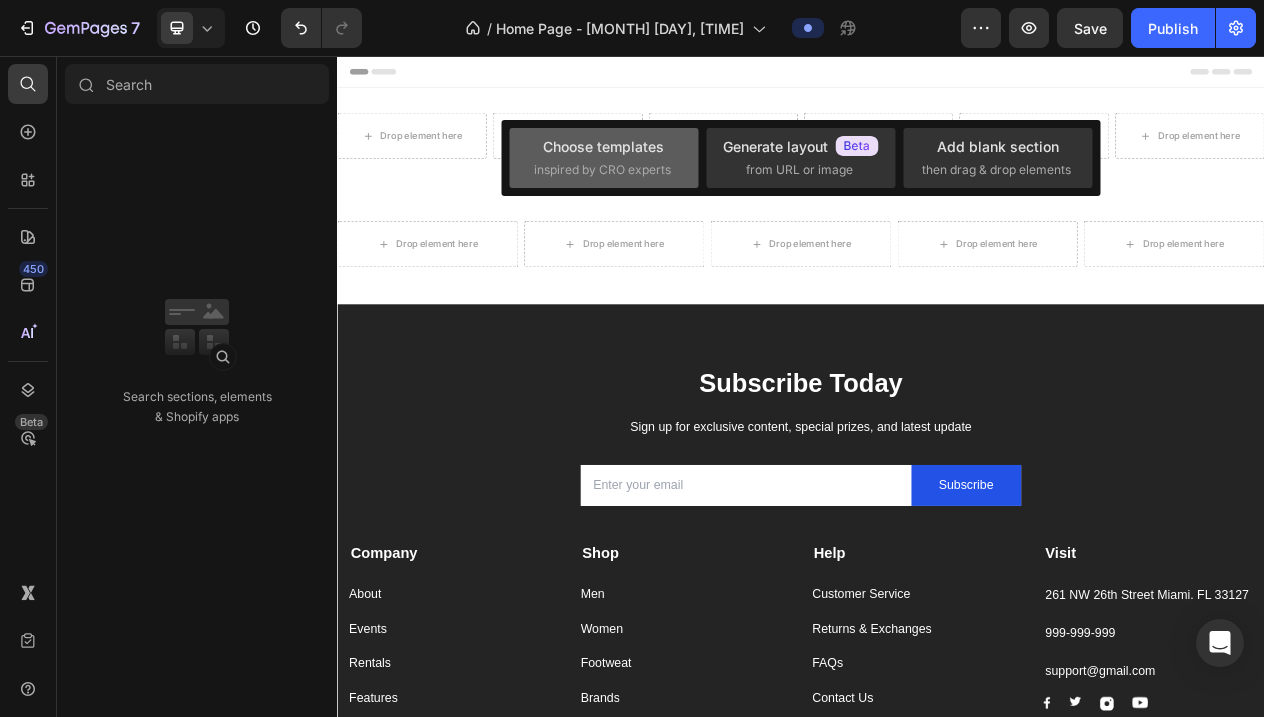 click on "inspired by CRO experts" at bounding box center (602, 170) 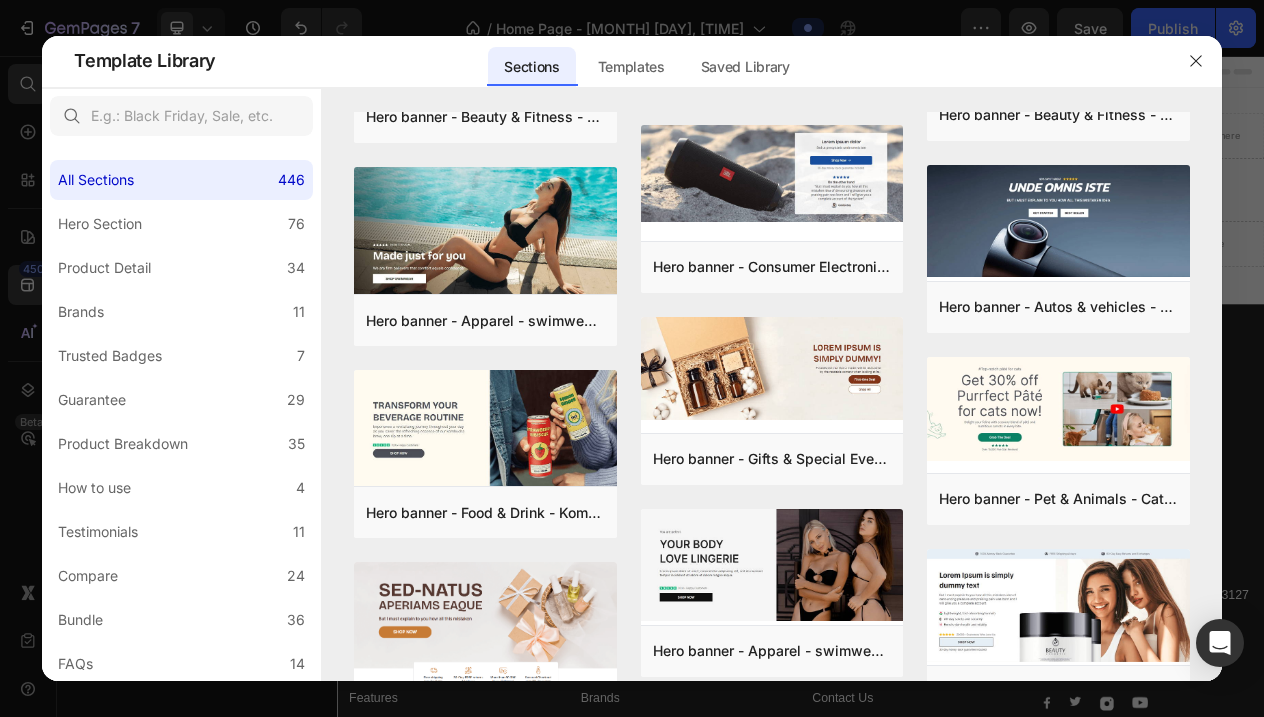 scroll, scrollTop: 10452, scrollLeft: 0, axis: vertical 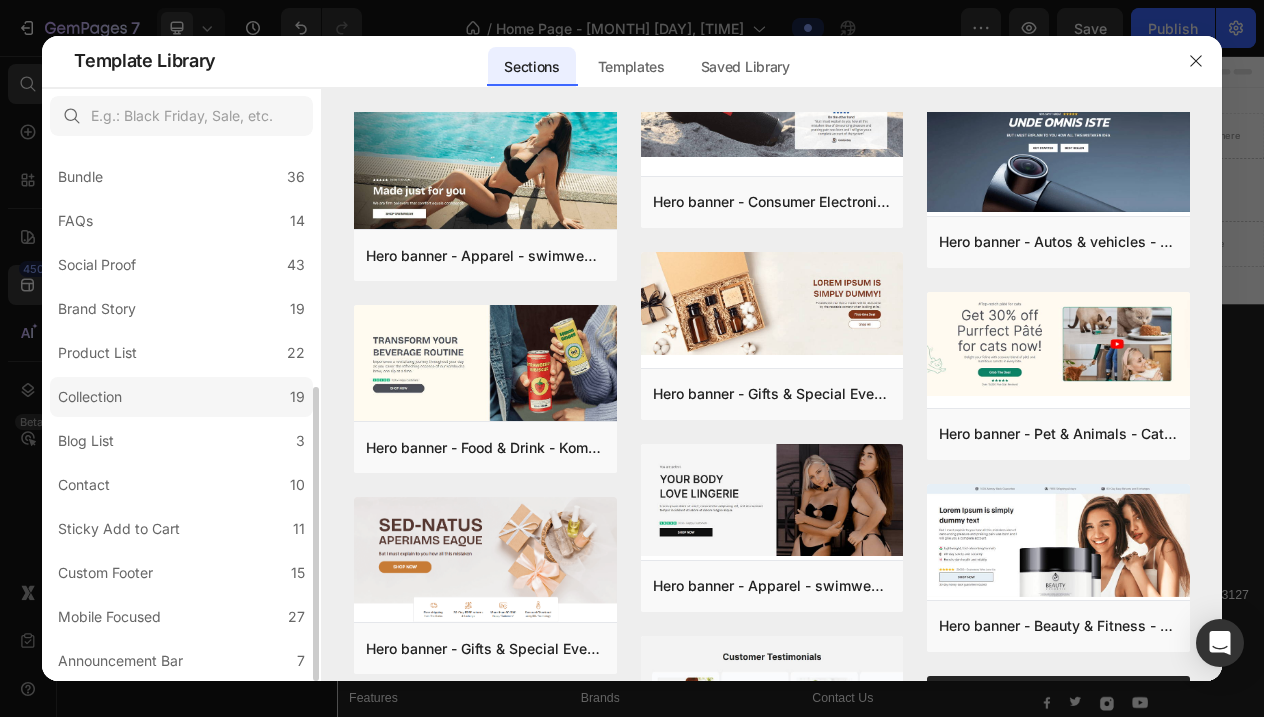 click on "Collection 19" 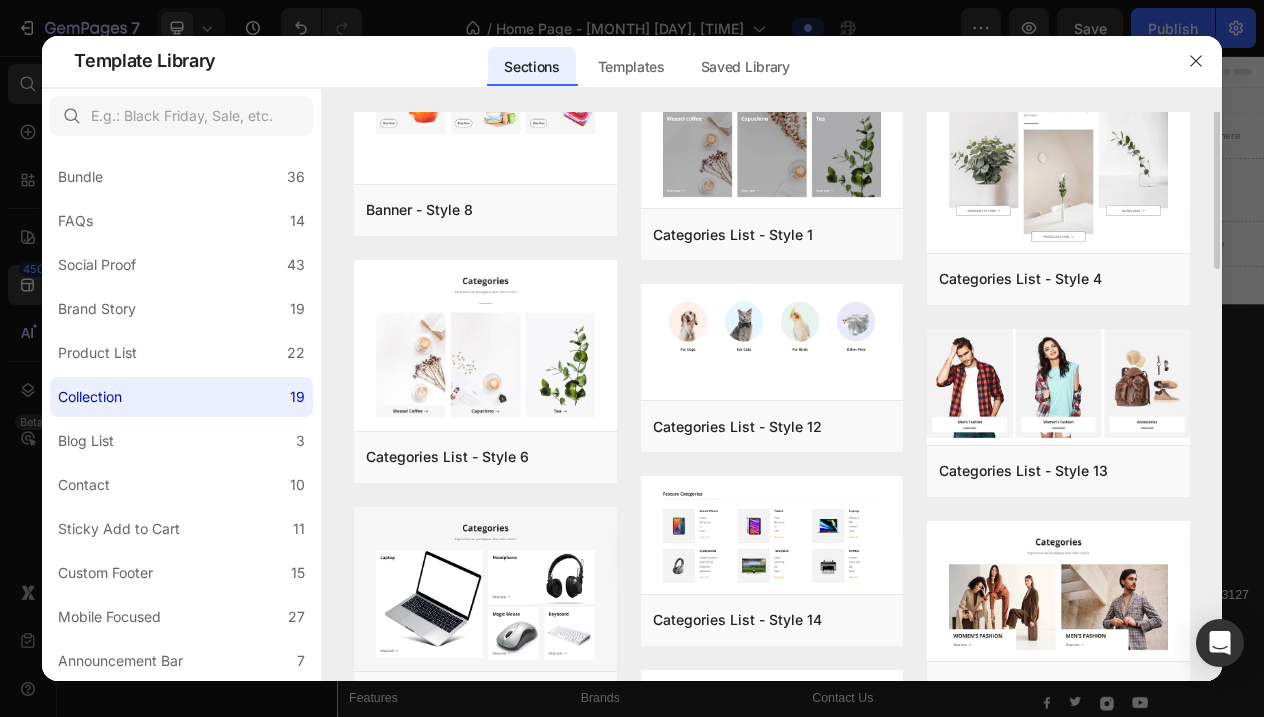 scroll, scrollTop: 0, scrollLeft: 0, axis: both 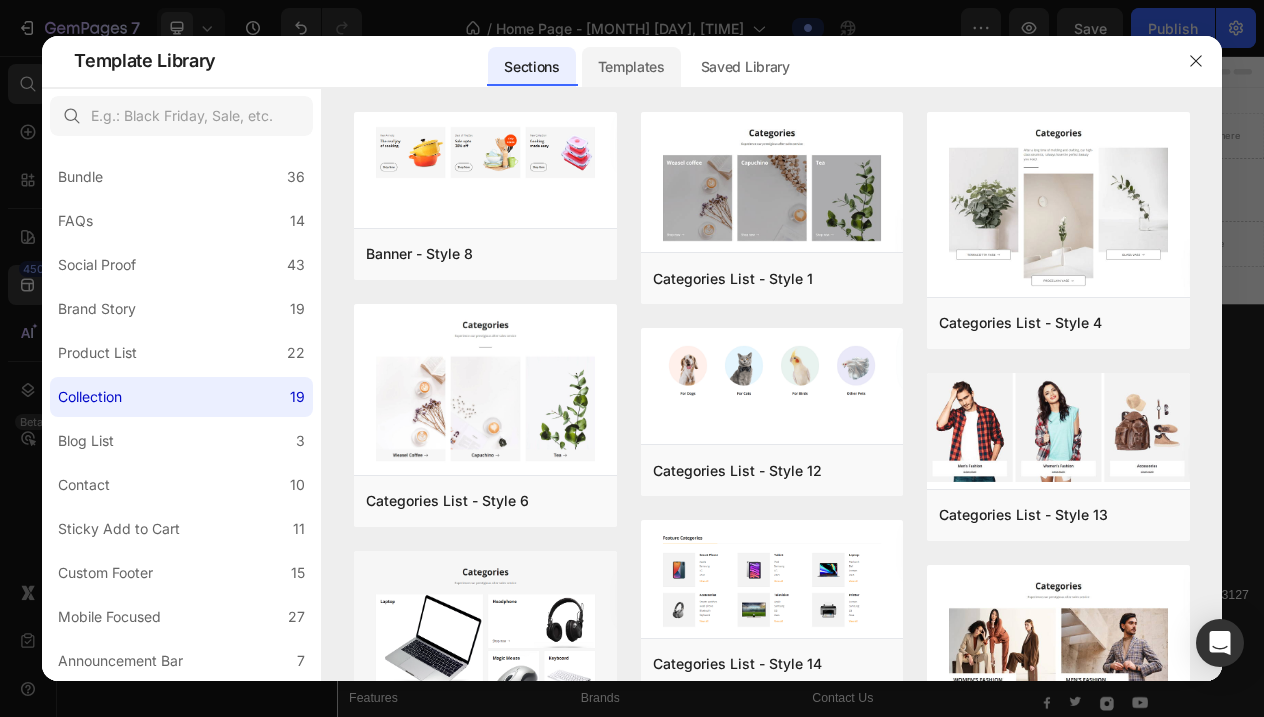 click on "Templates" 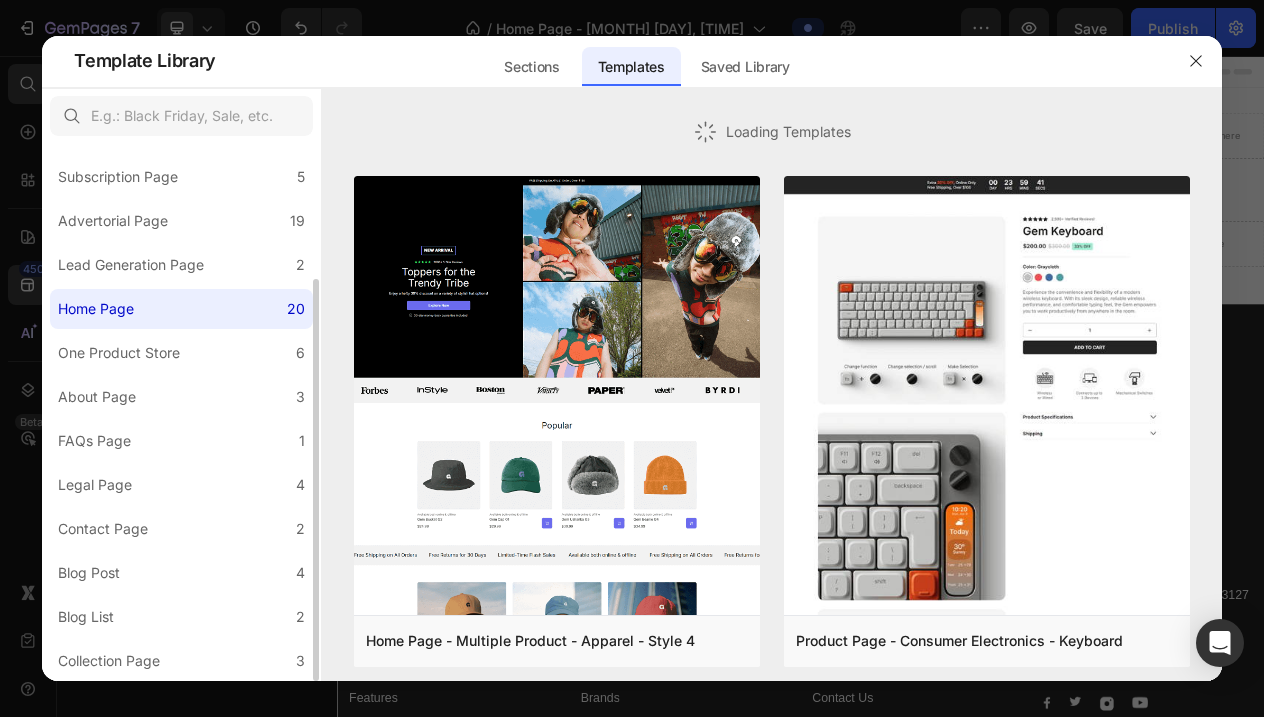 scroll, scrollTop: 179, scrollLeft: 0, axis: vertical 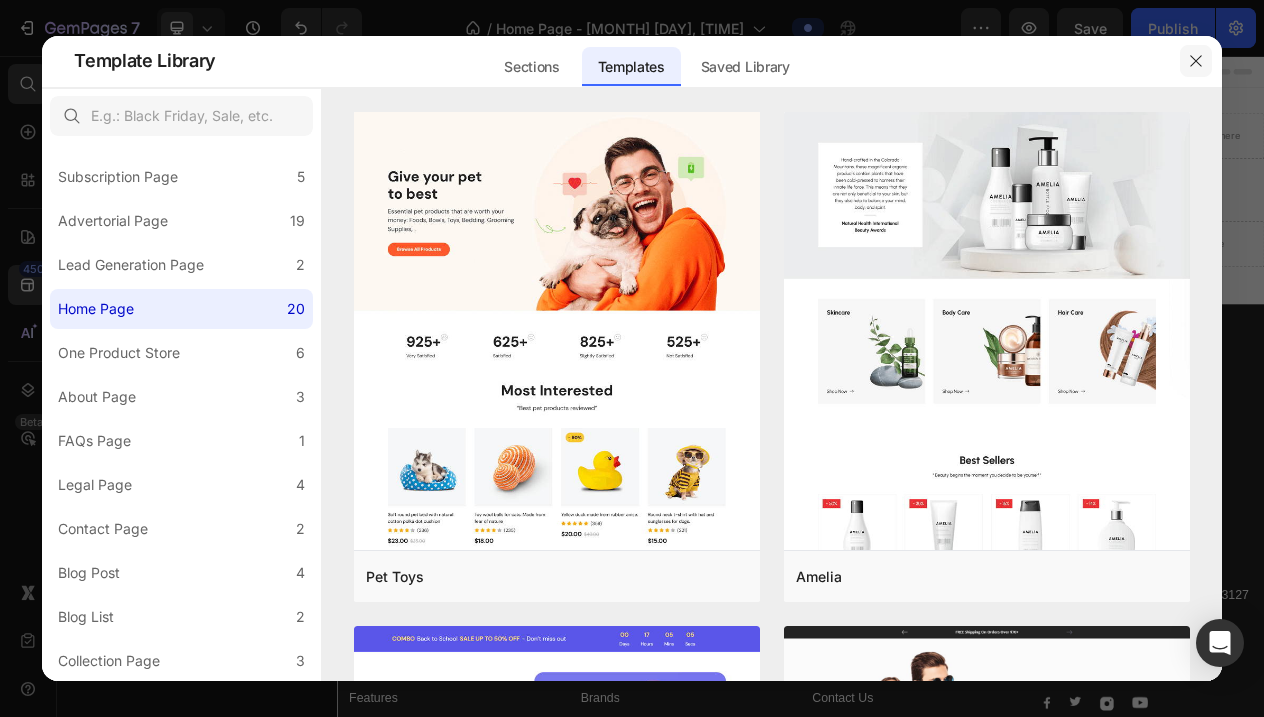 click 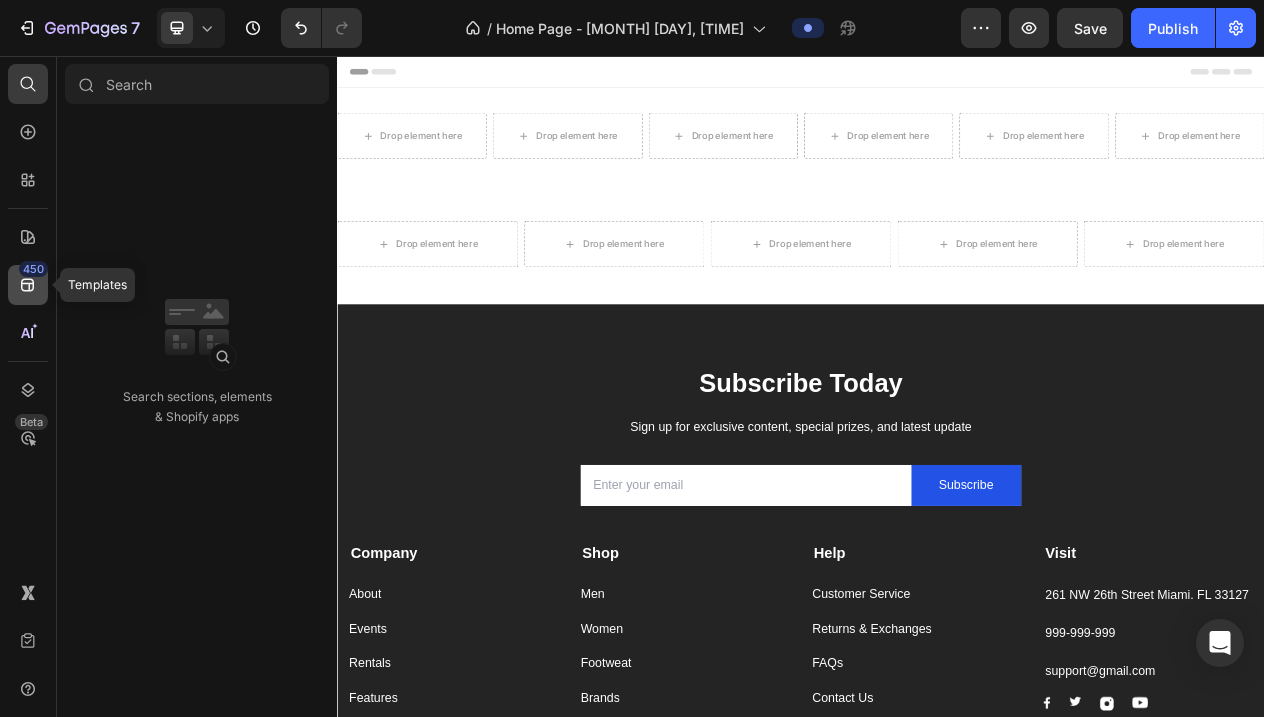 click 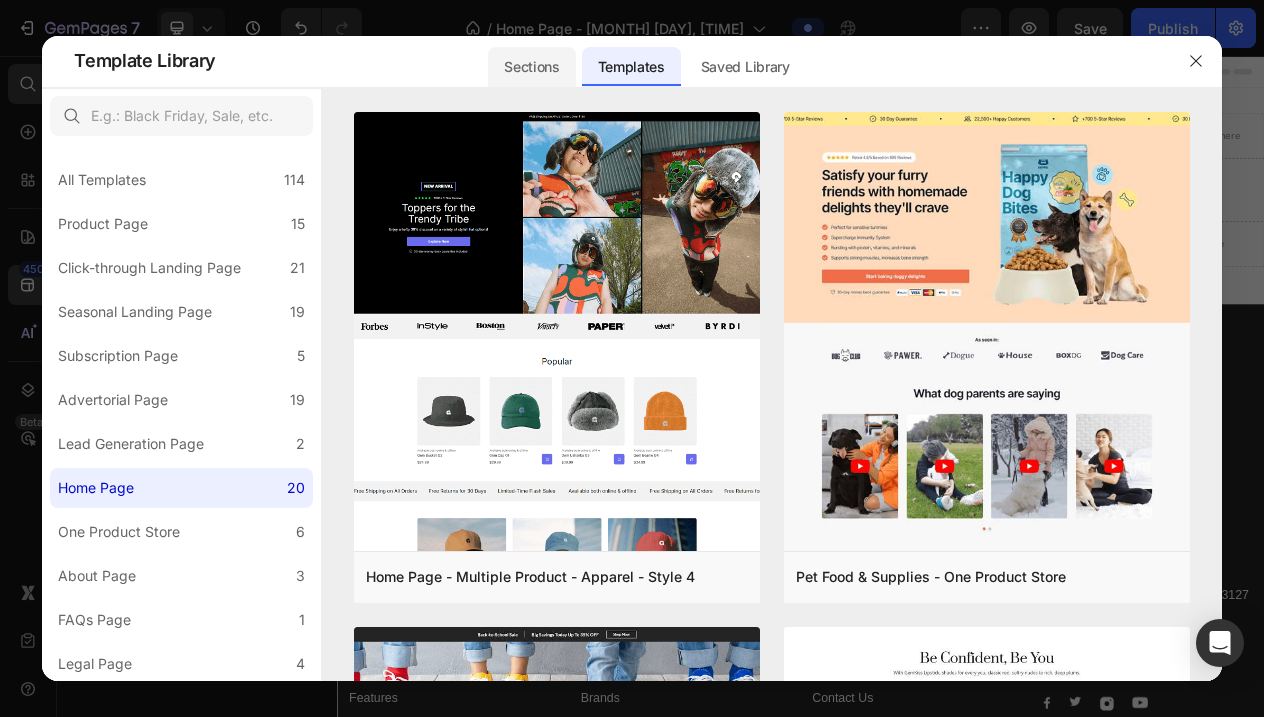 click on "Sections" 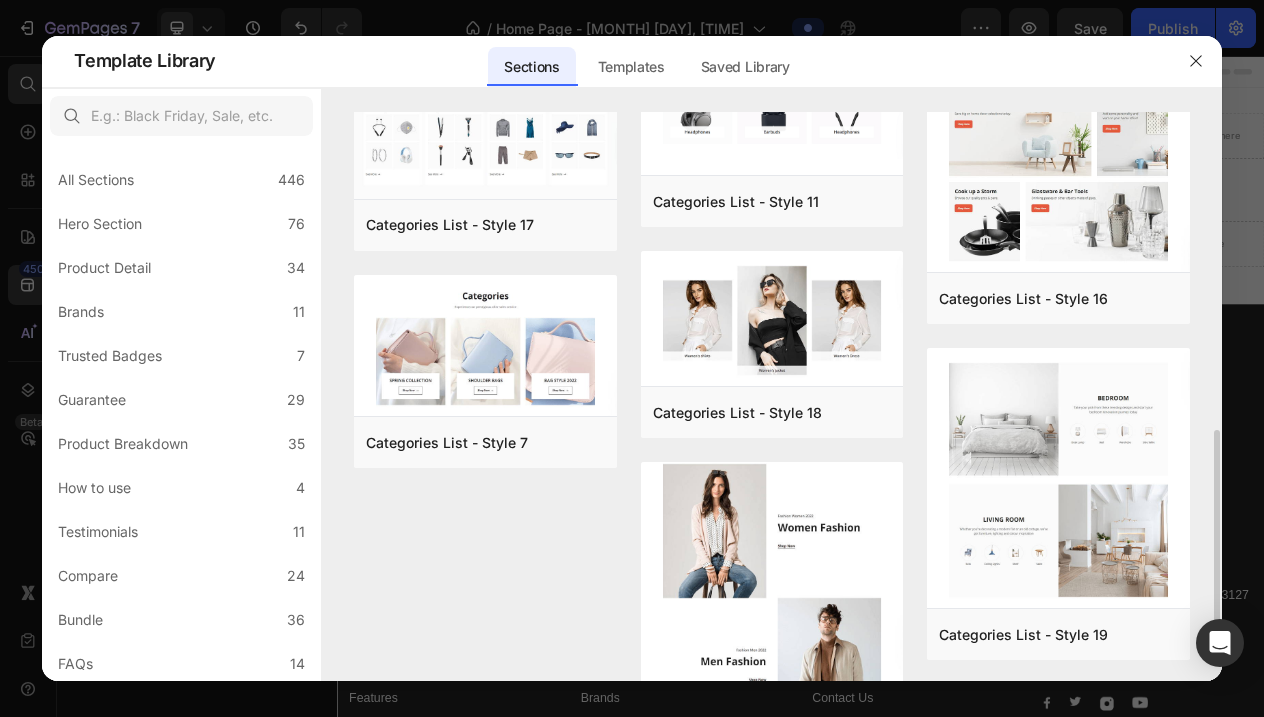 scroll, scrollTop: 0, scrollLeft: 0, axis: both 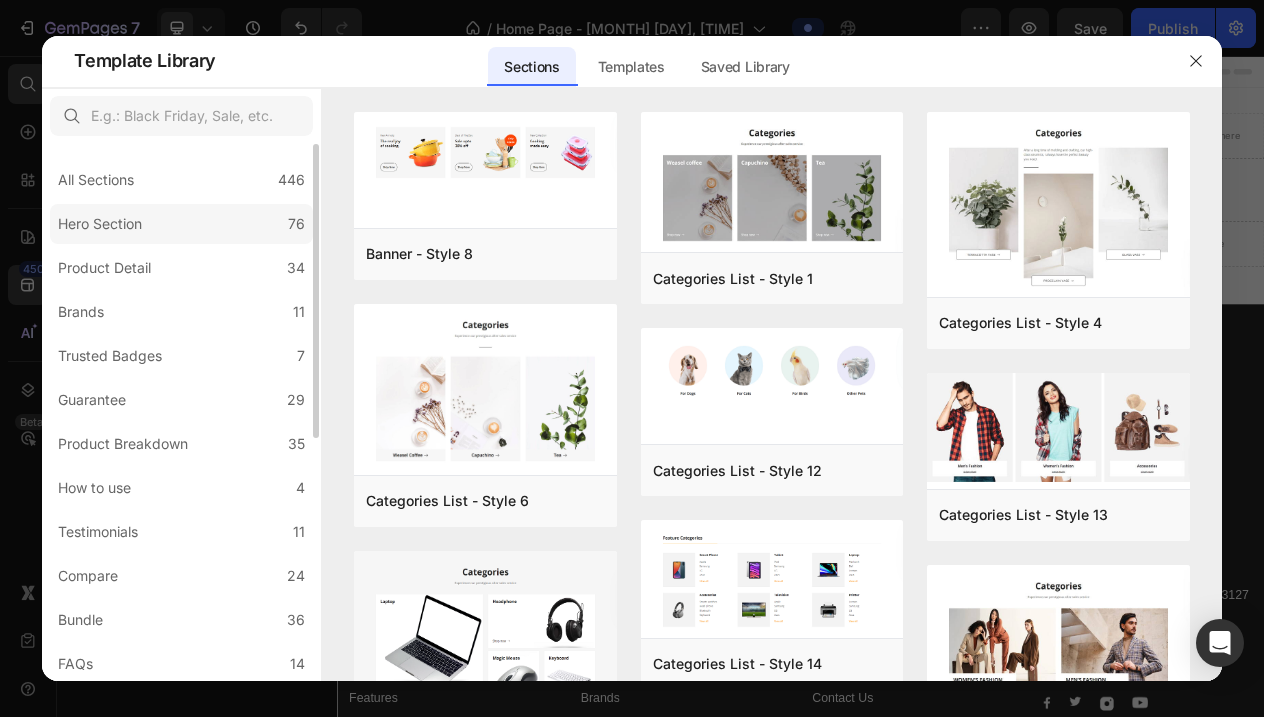 click on "Hero Section 76" 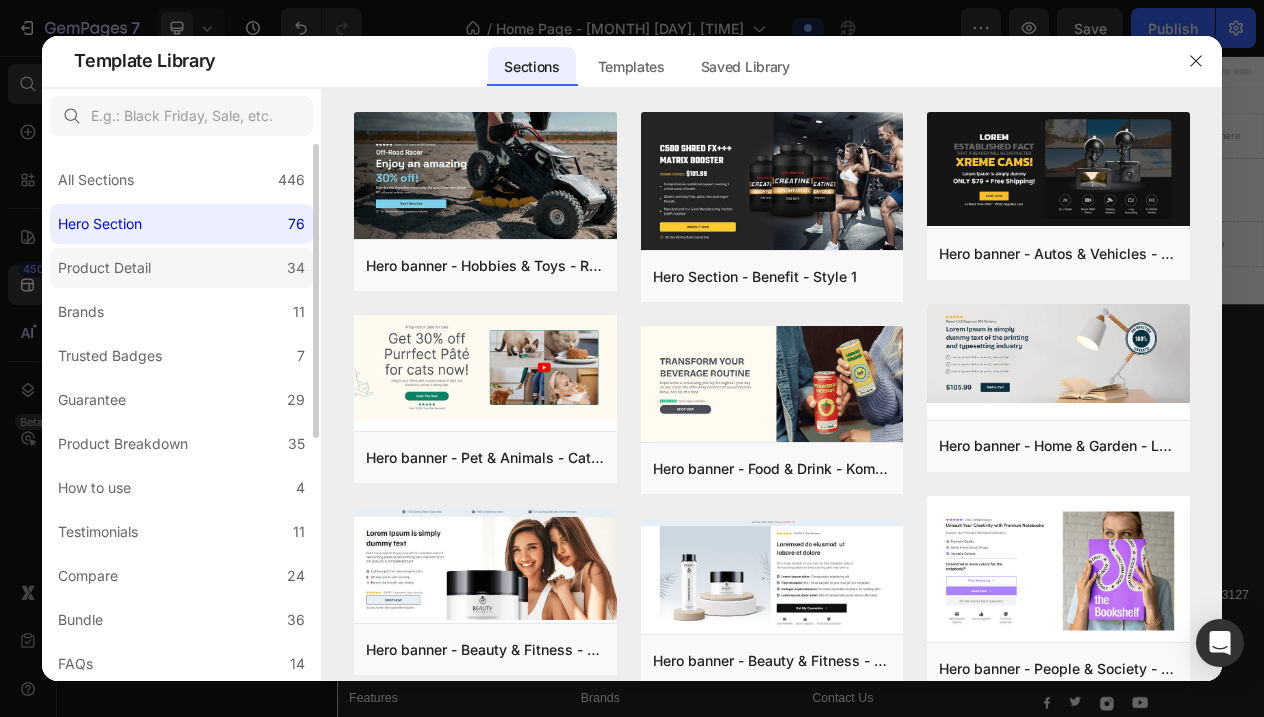 click on "Product Detail 34" 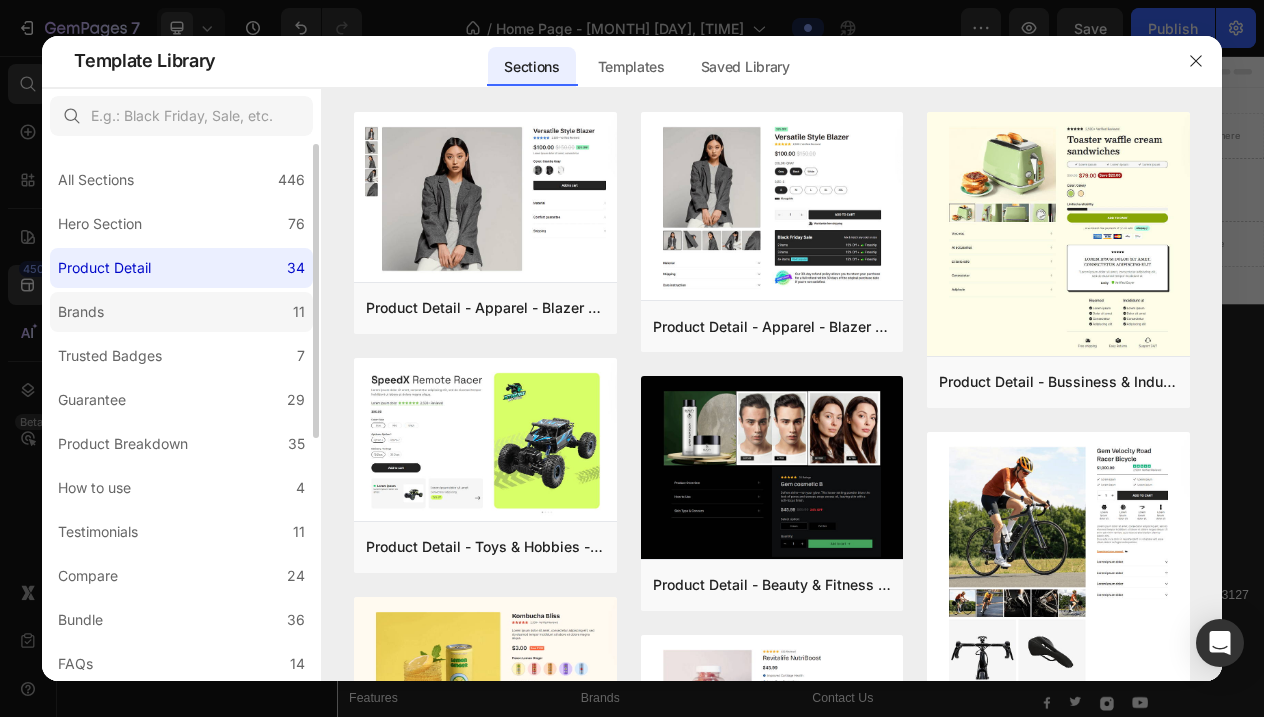 click on "Brands 11" 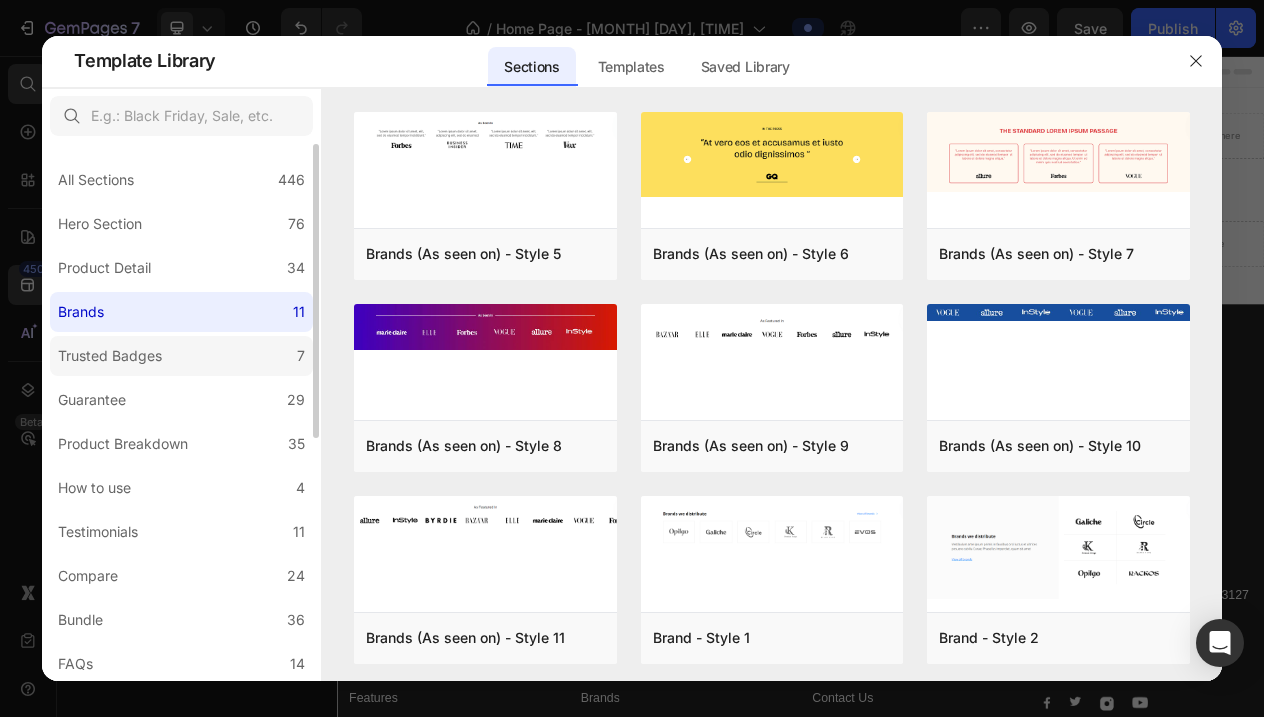 click on "Trusted Badges 7" 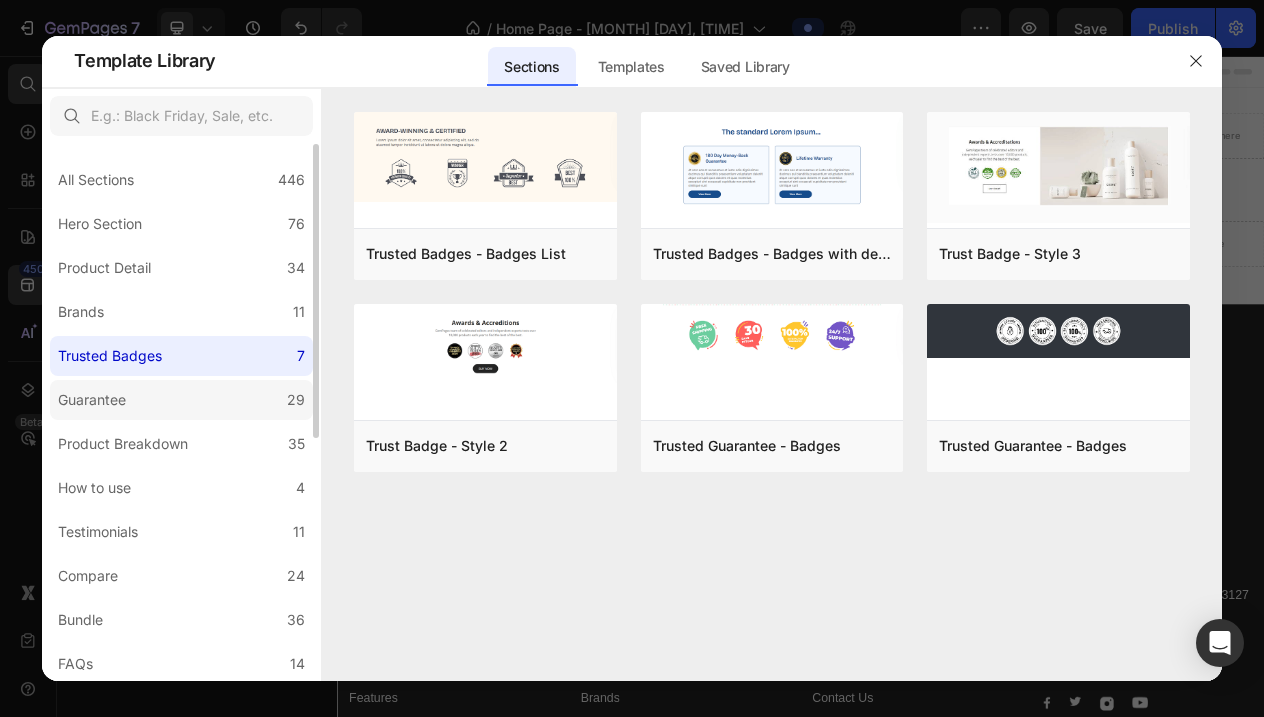 click on "Guarantee 29" 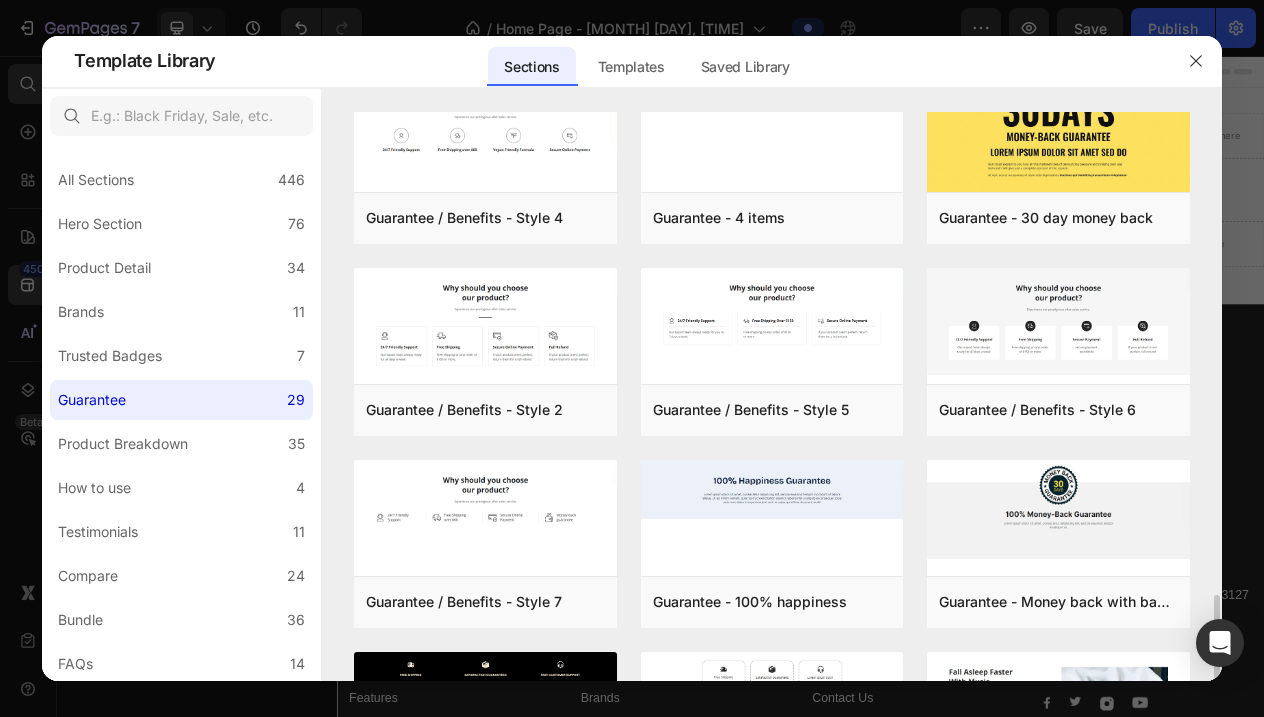 scroll, scrollTop: 0, scrollLeft: 0, axis: both 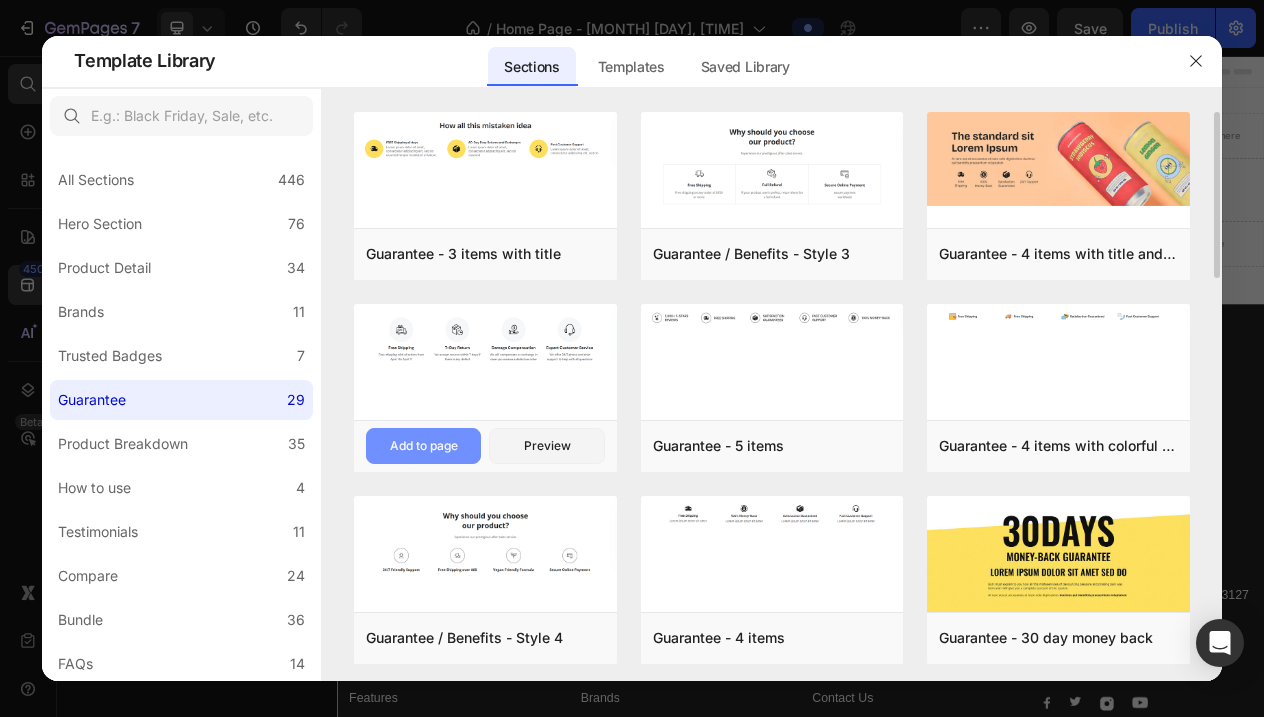 click on "Add to page" at bounding box center (424, 446) 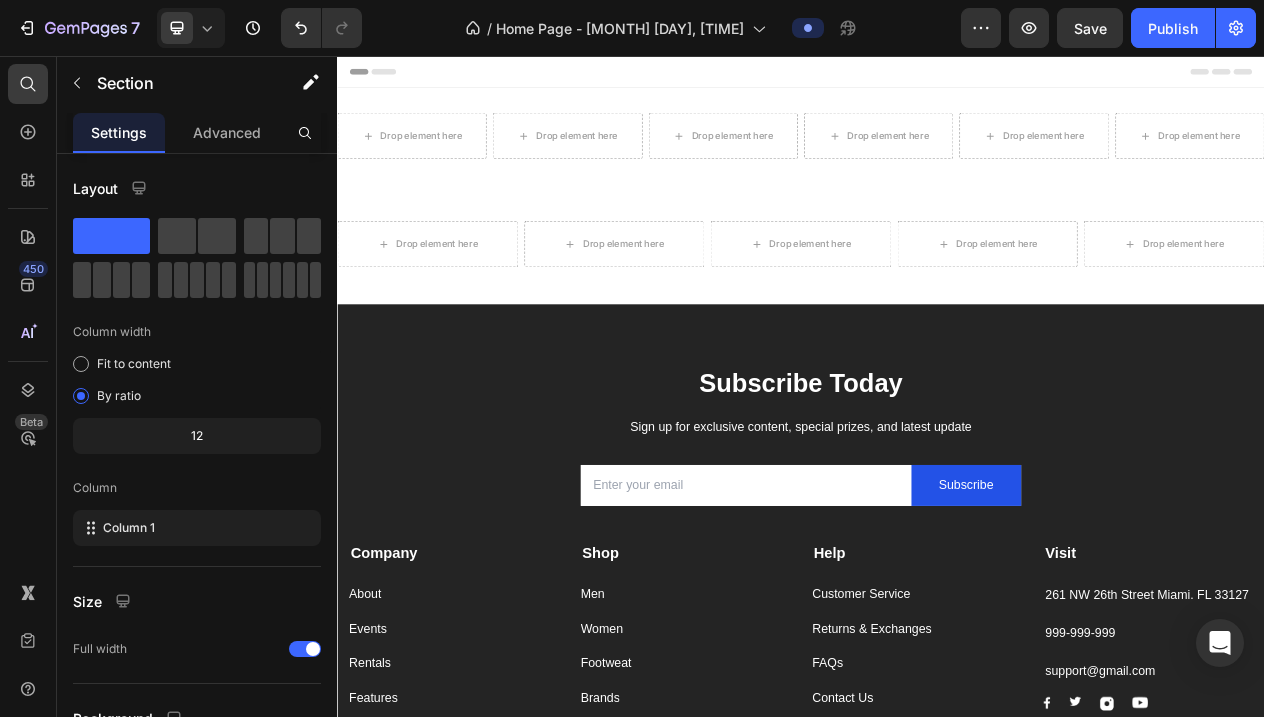 scroll, scrollTop: 0, scrollLeft: 0, axis: both 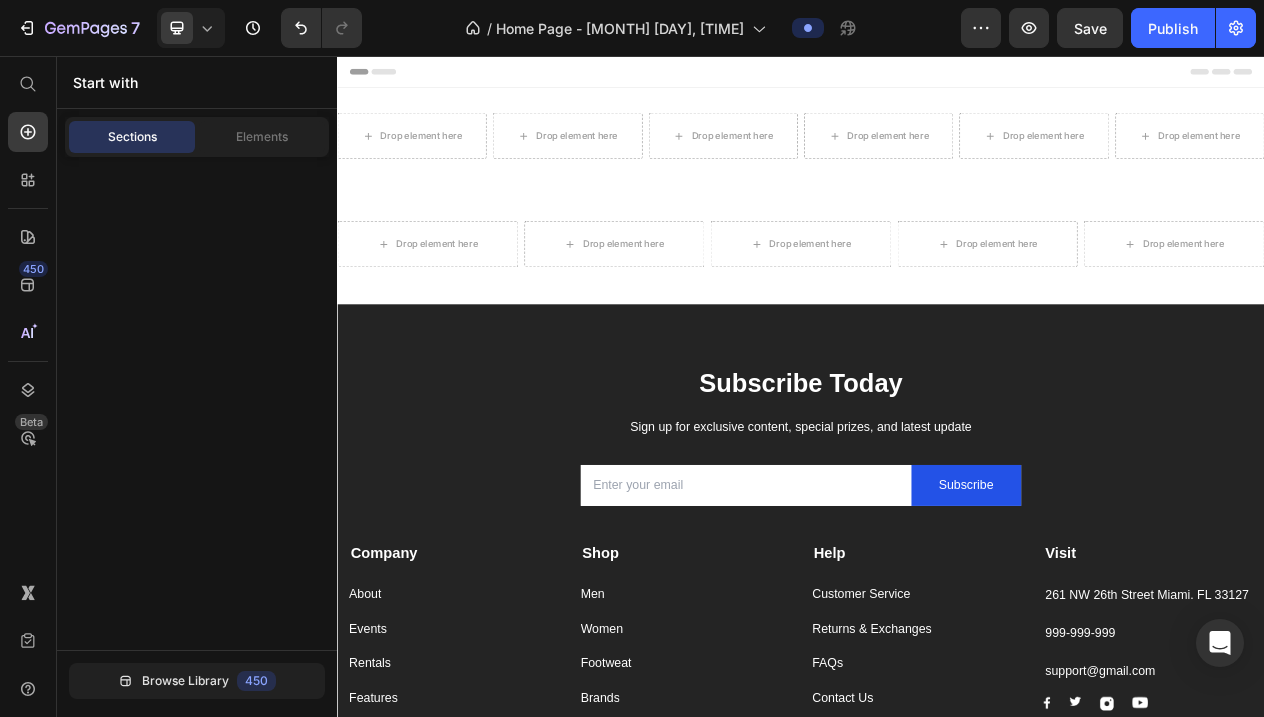 click on "Header" at bounding box center (937, 76) 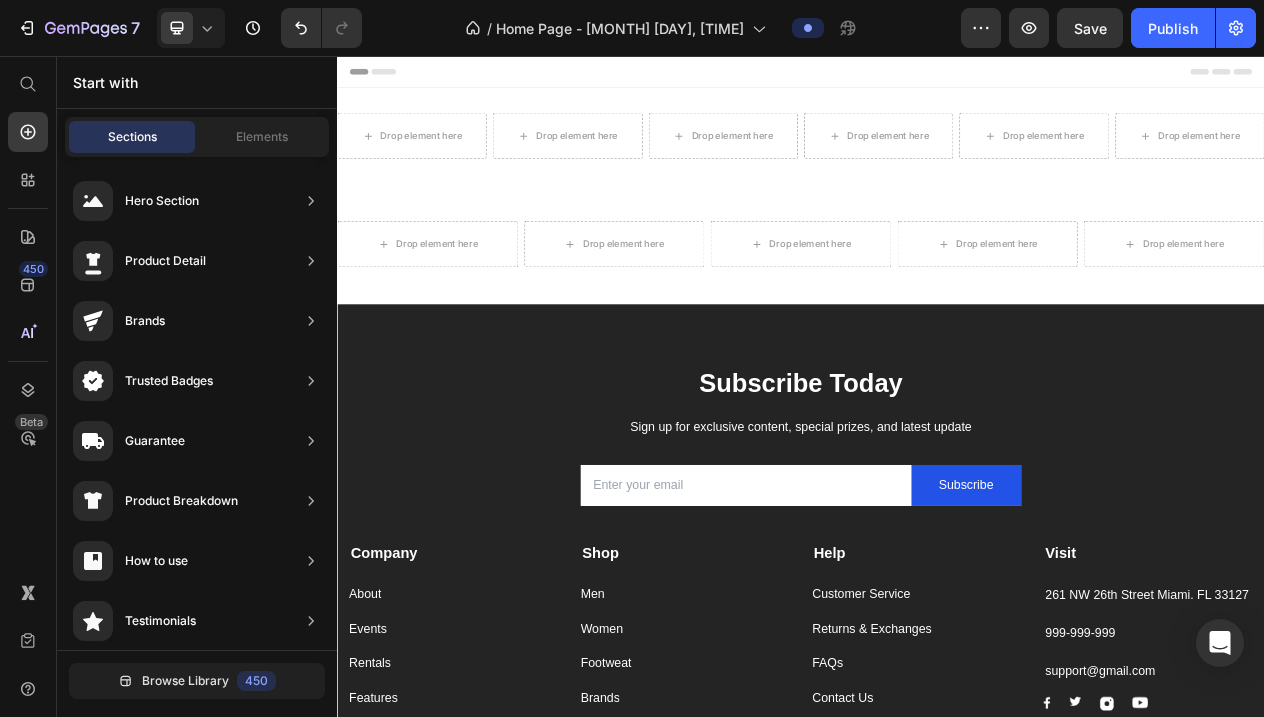 click 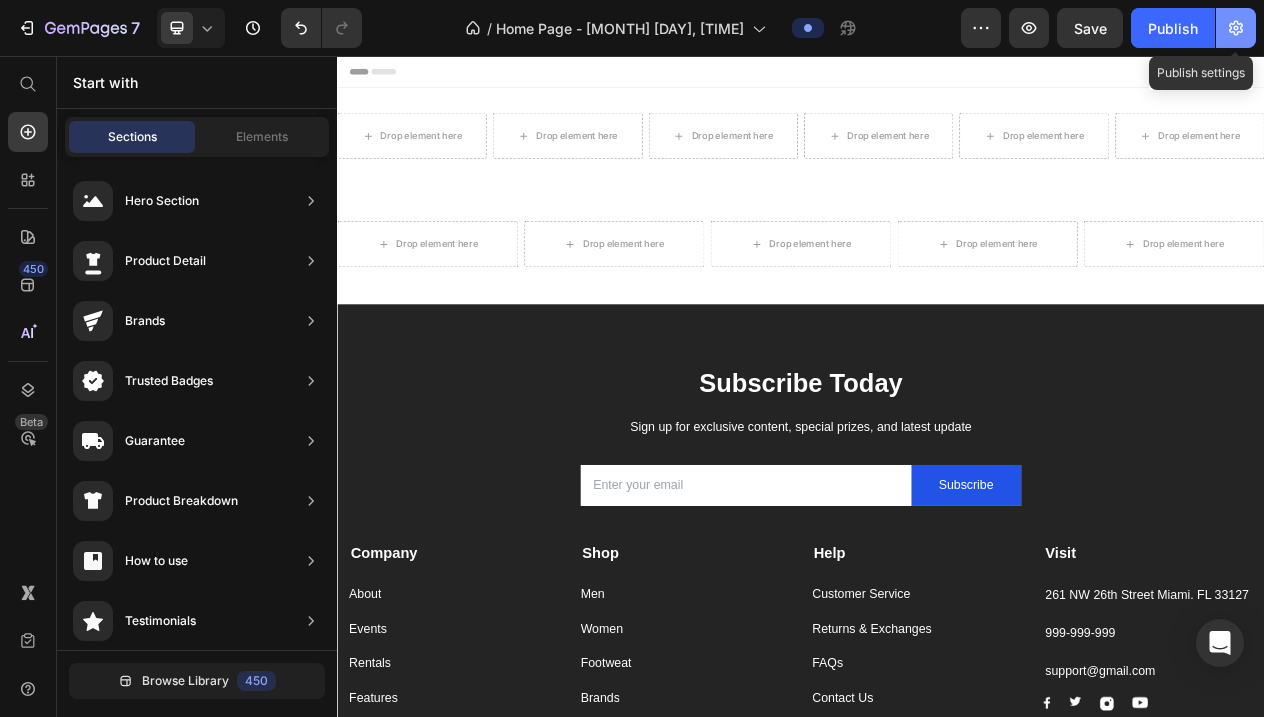 click 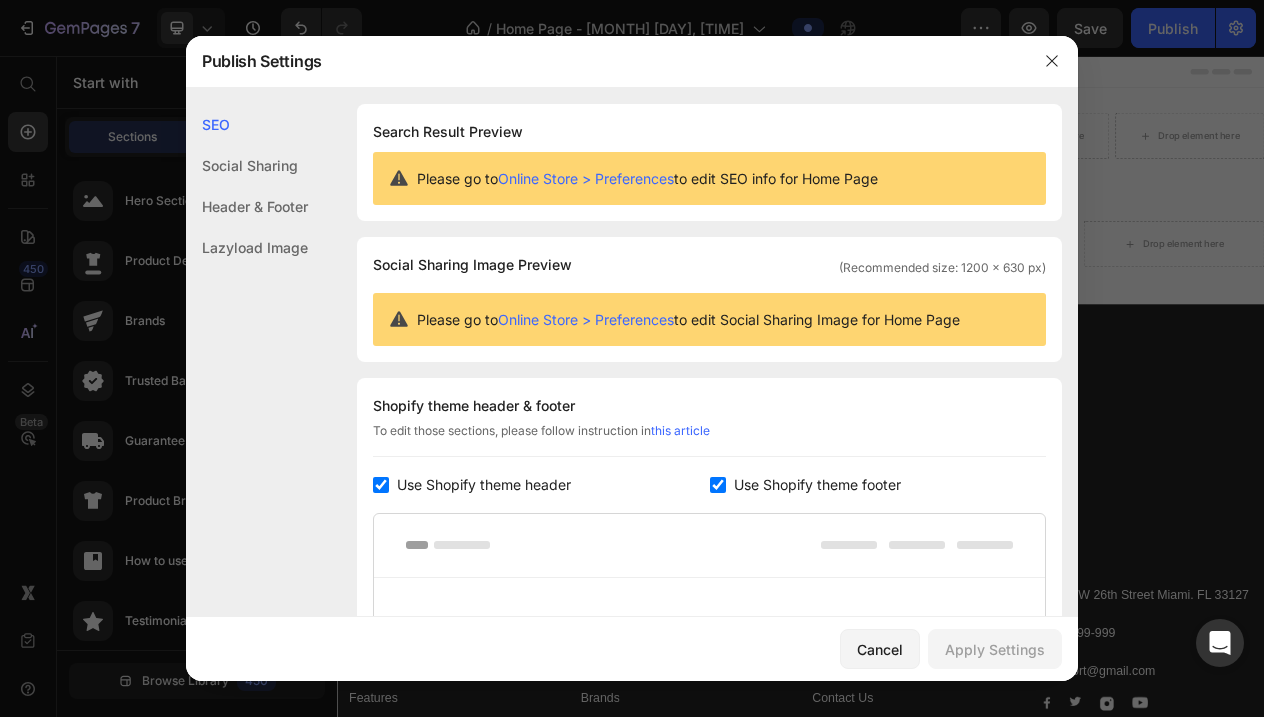 click on "Shopify theme header & footer" at bounding box center [709, 406] 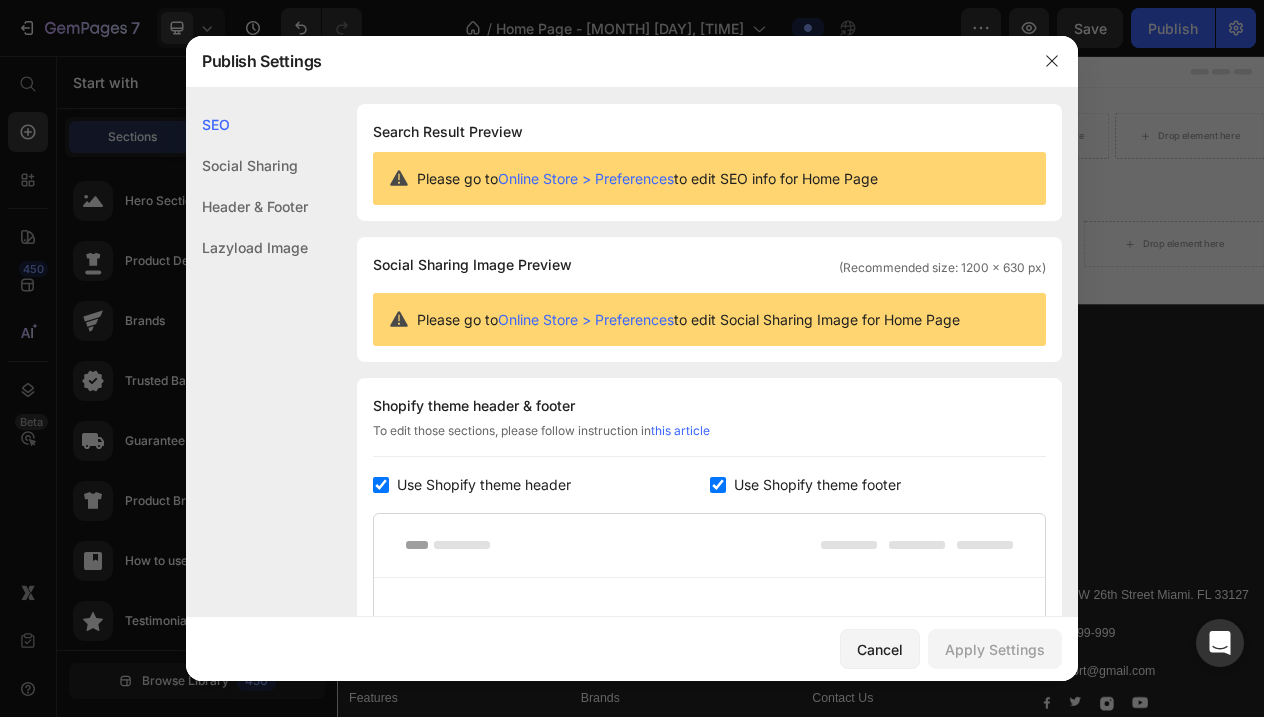 click on "Social Sharing" 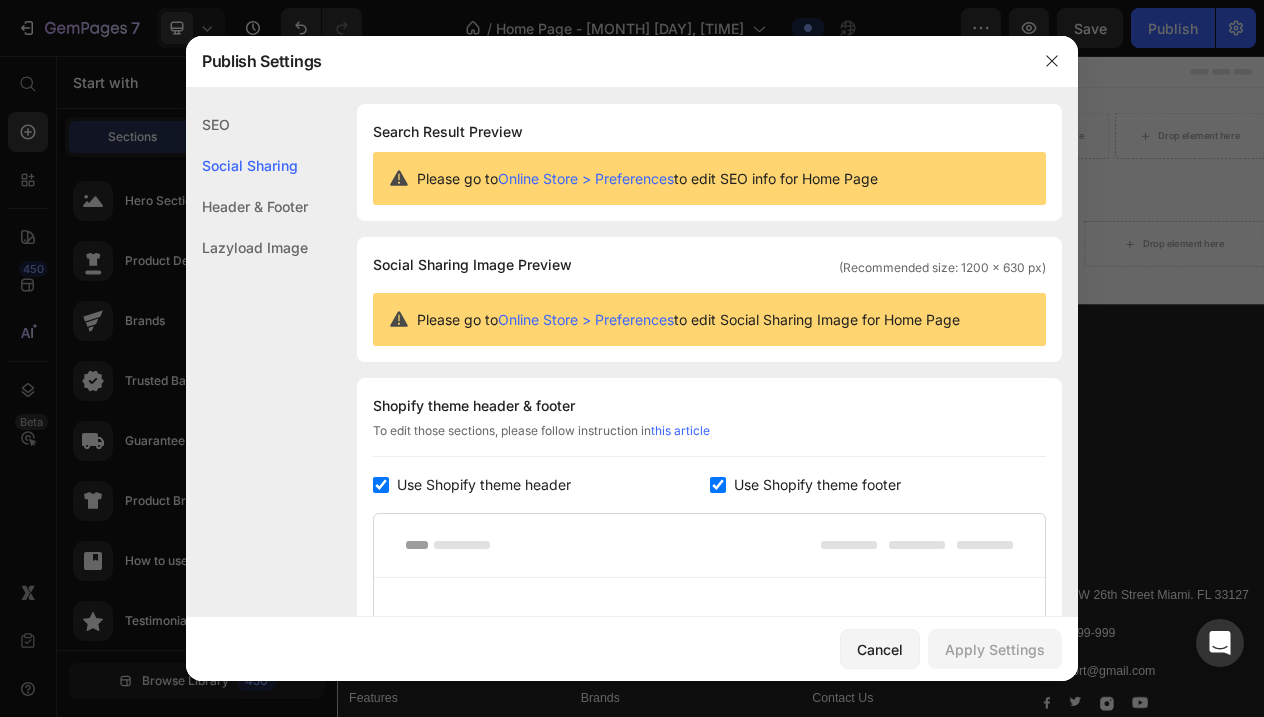 scroll, scrollTop: 129, scrollLeft: 0, axis: vertical 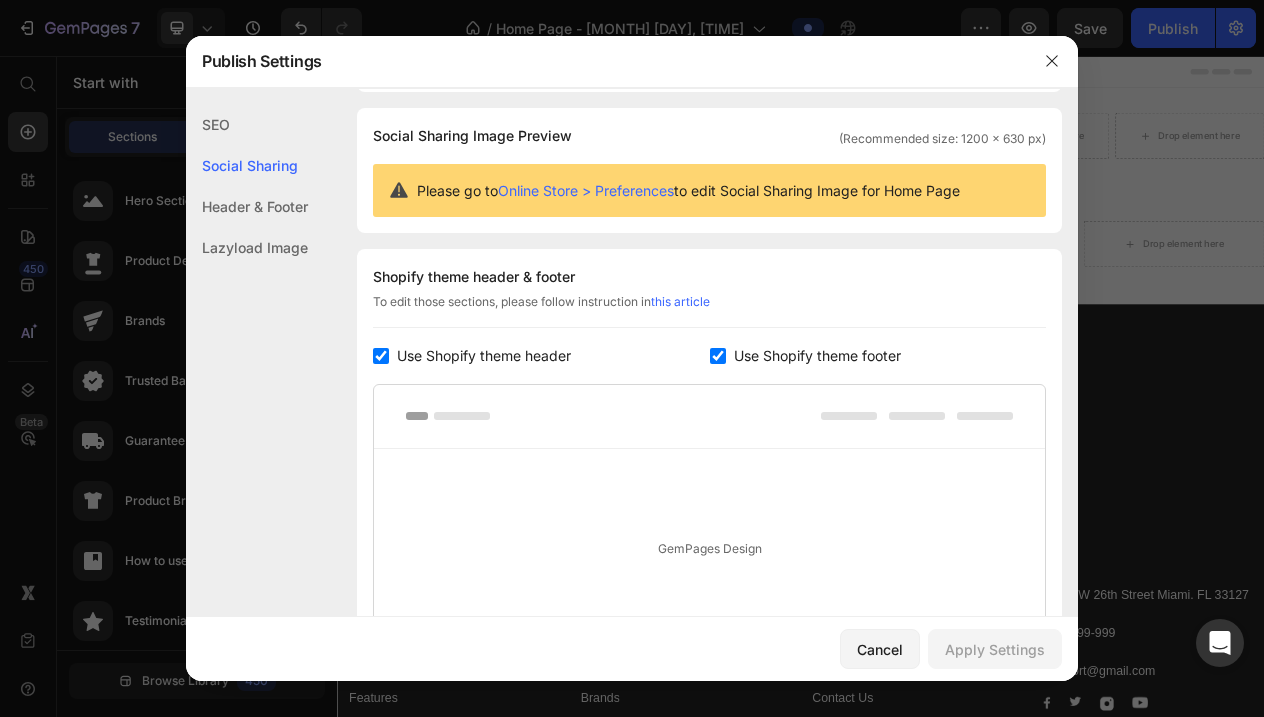 click on "Header & Footer" 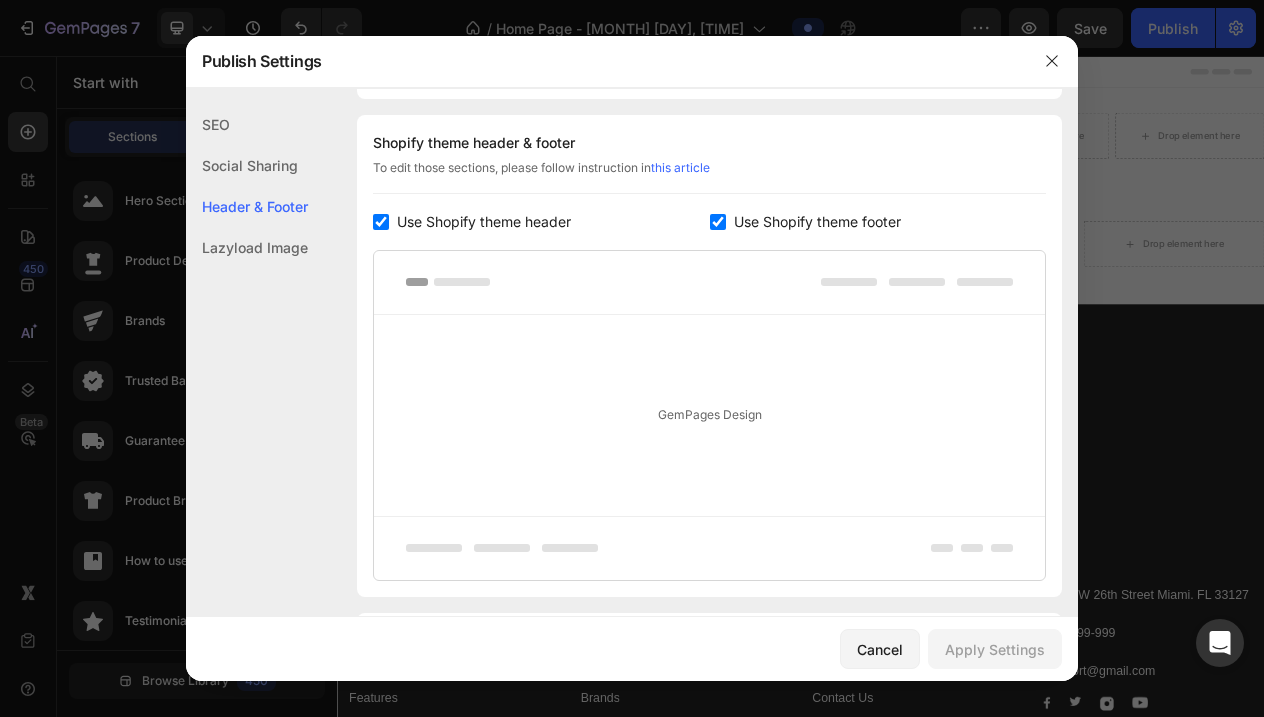 scroll, scrollTop: 270, scrollLeft: 0, axis: vertical 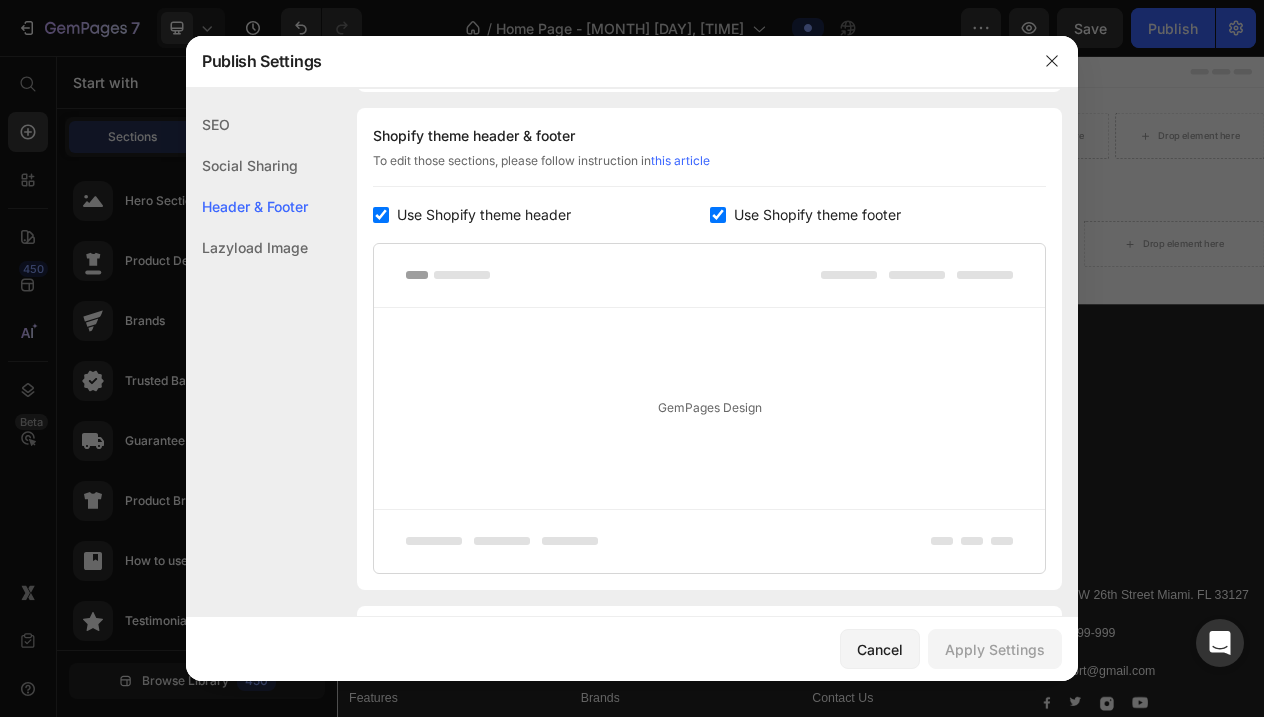 click on "Lazyload Image" 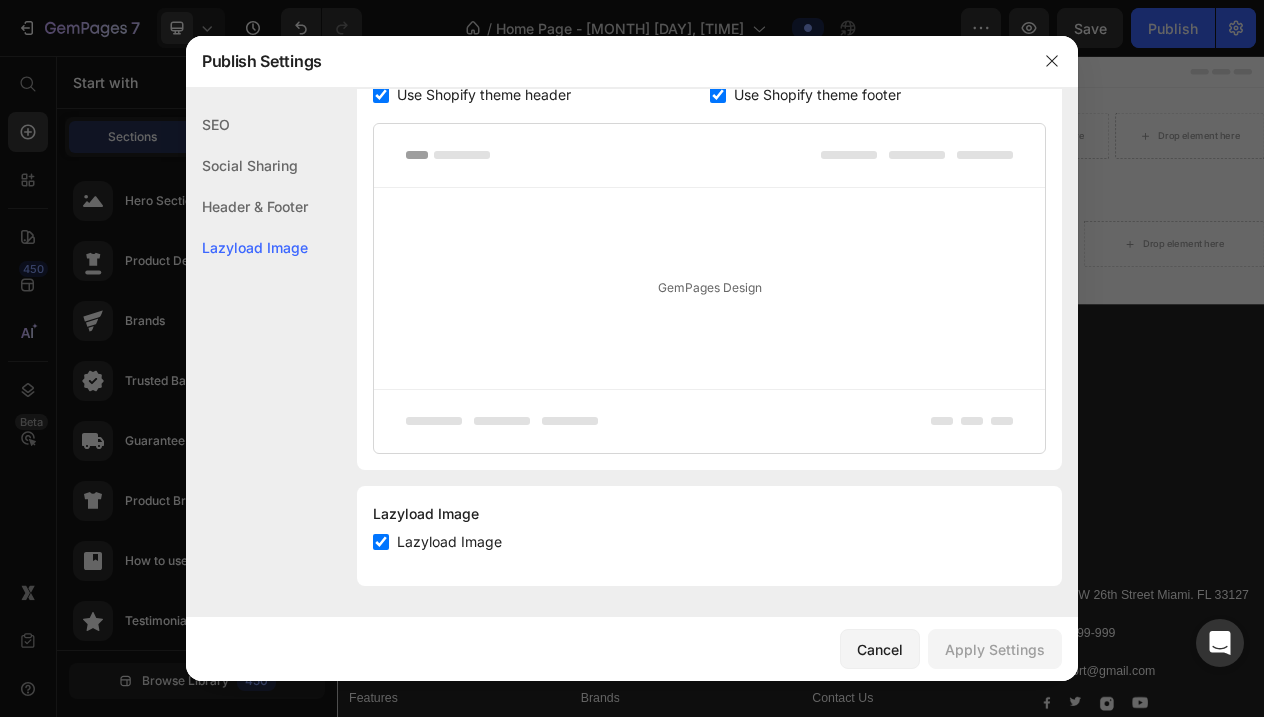 scroll, scrollTop: 391, scrollLeft: 0, axis: vertical 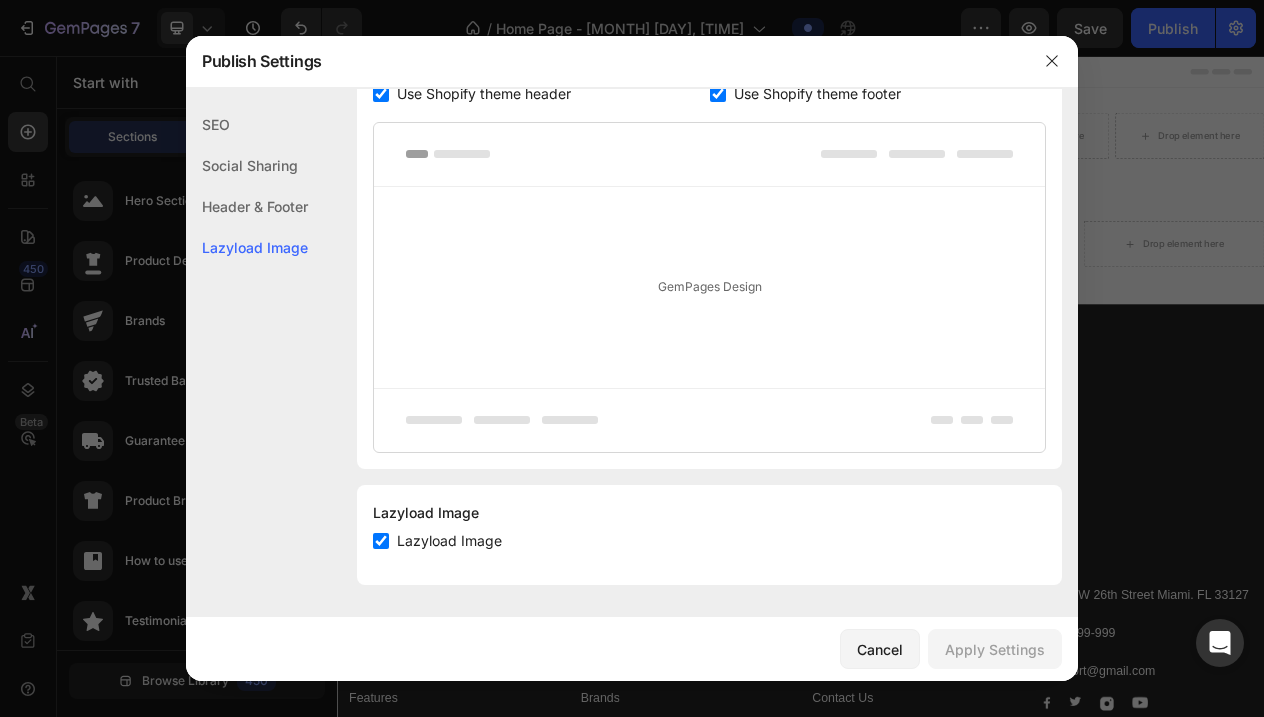click on "Header & Footer" 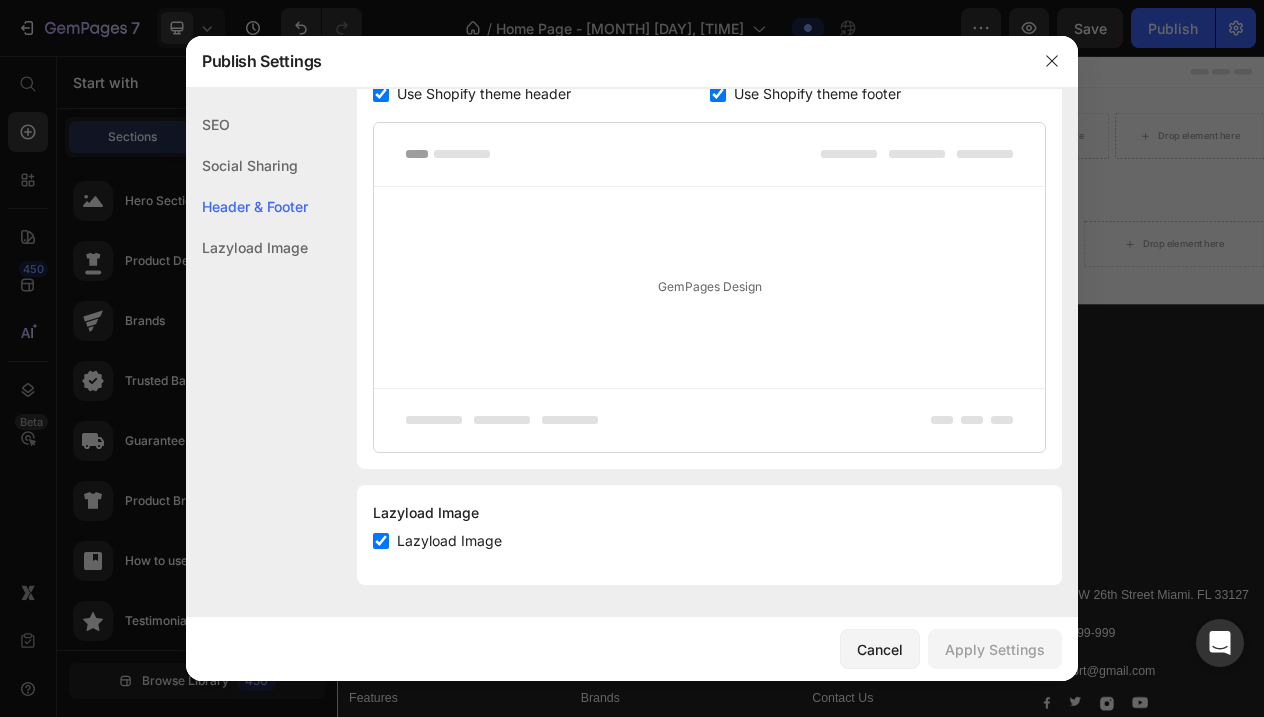 scroll, scrollTop: 270, scrollLeft: 0, axis: vertical 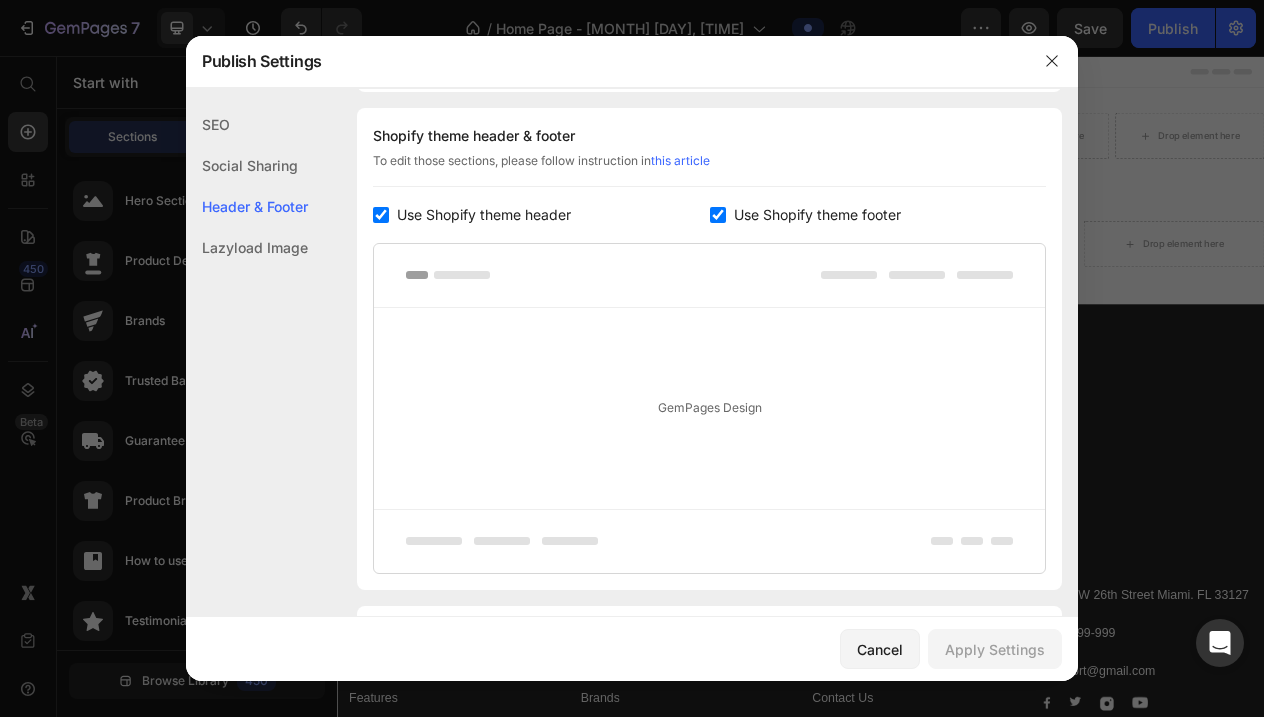click on "Social Sharing" 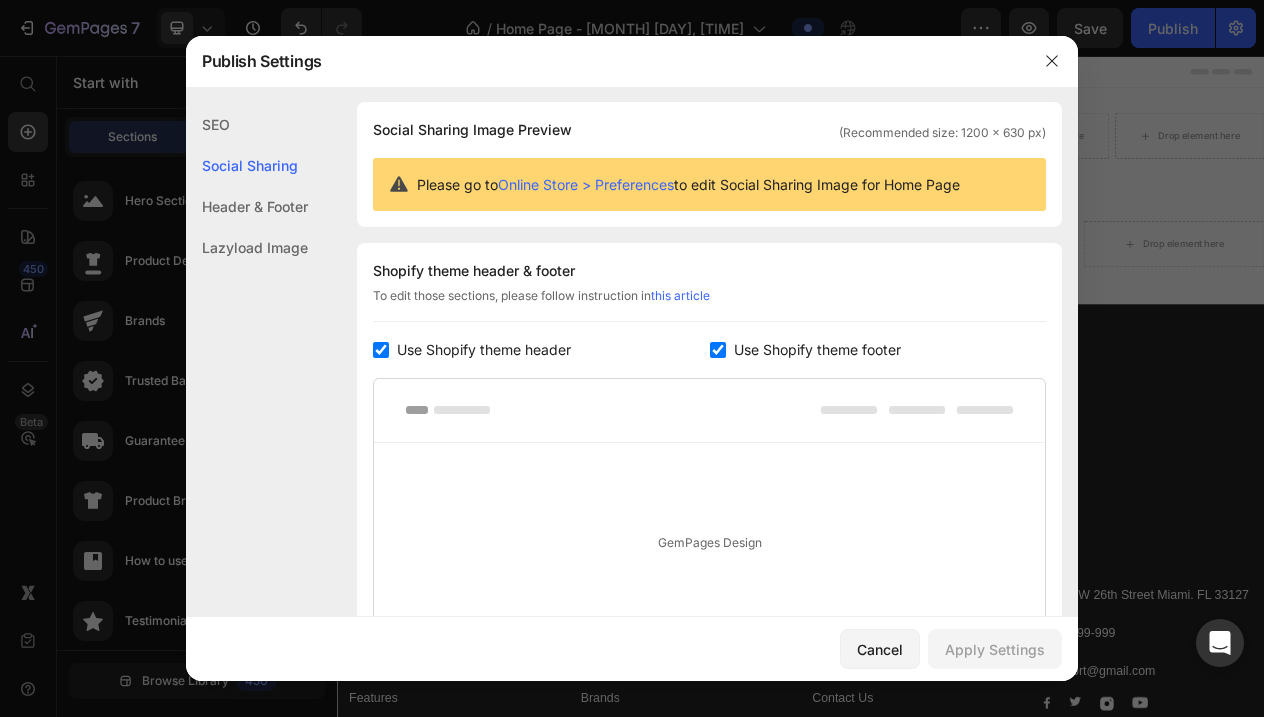scroll, scrollTop: 129, scrollLeft: 0, axis: vertical 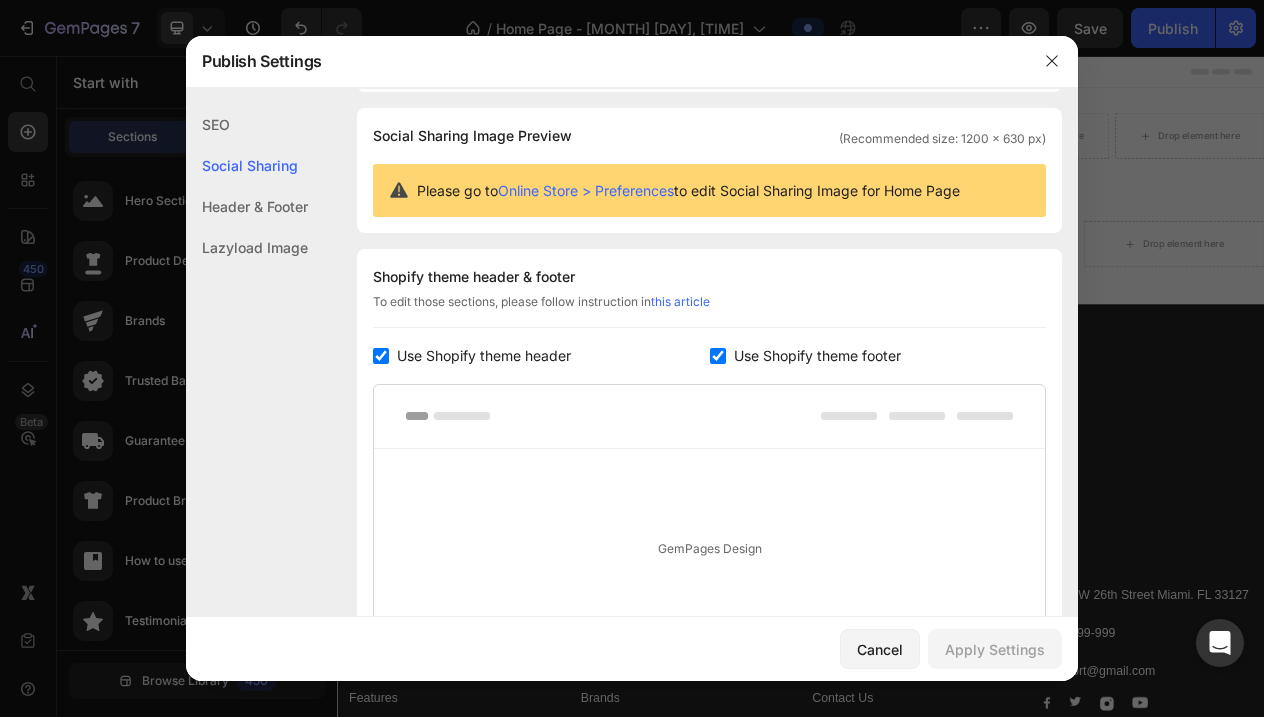 click on "SEO" 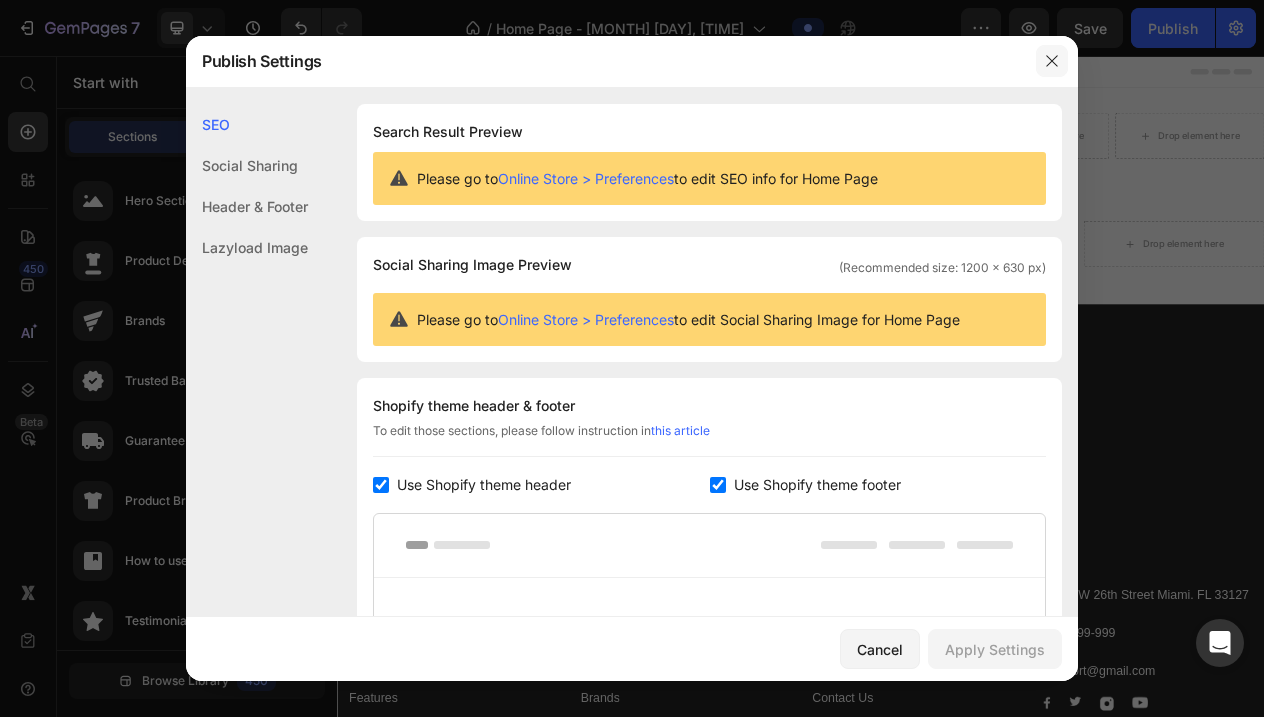 click 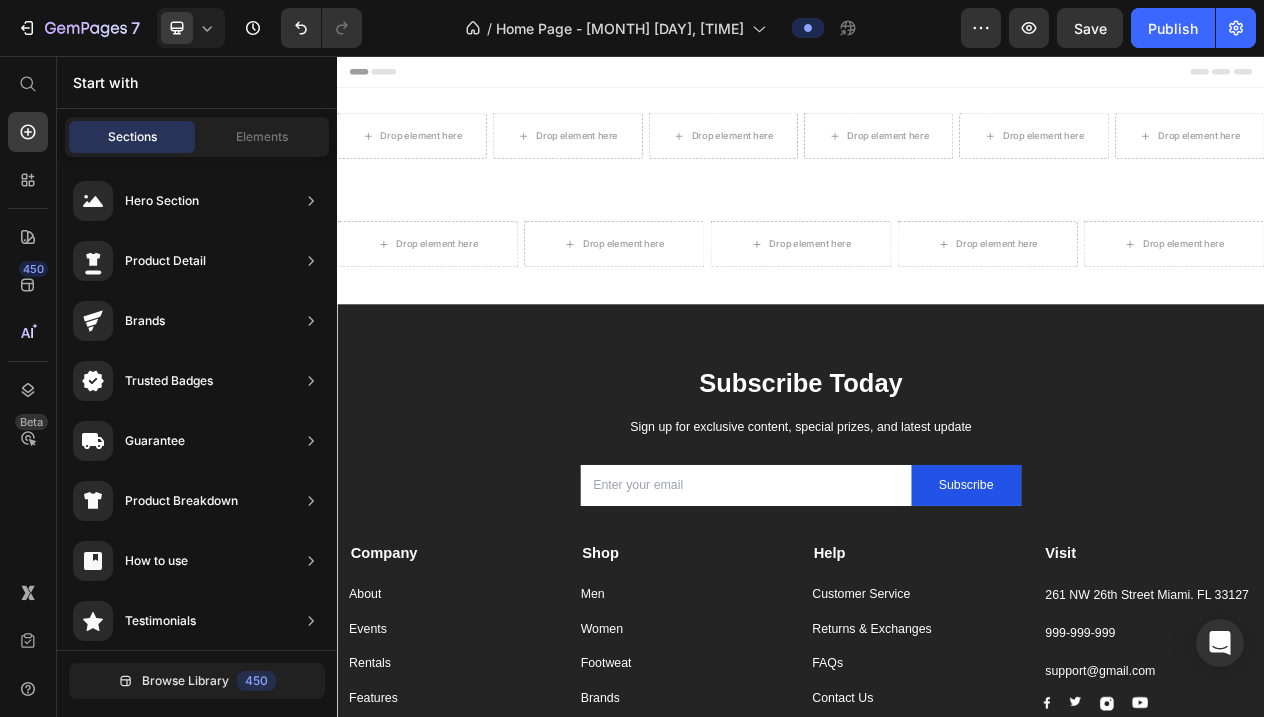 scroll, scrollTop: 0, scrollLeft: 0, axis: both 